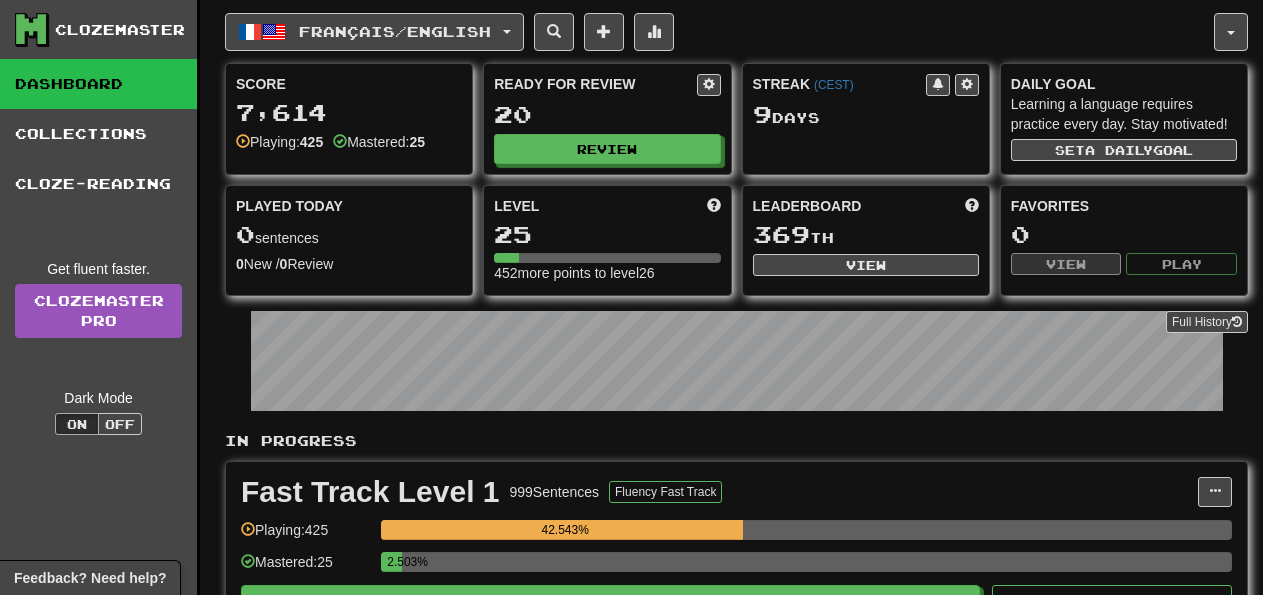 scroll, scrollTop: 0, scrollLeft: 0, axis: both 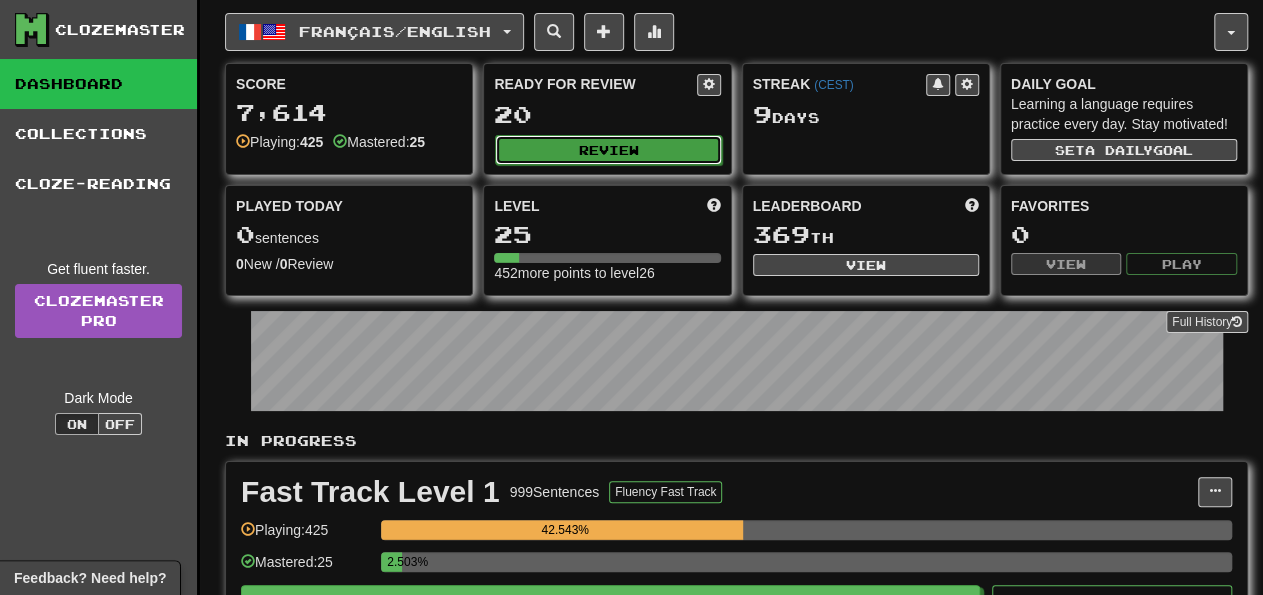 click on "Review" at bounding box center (608, 150) 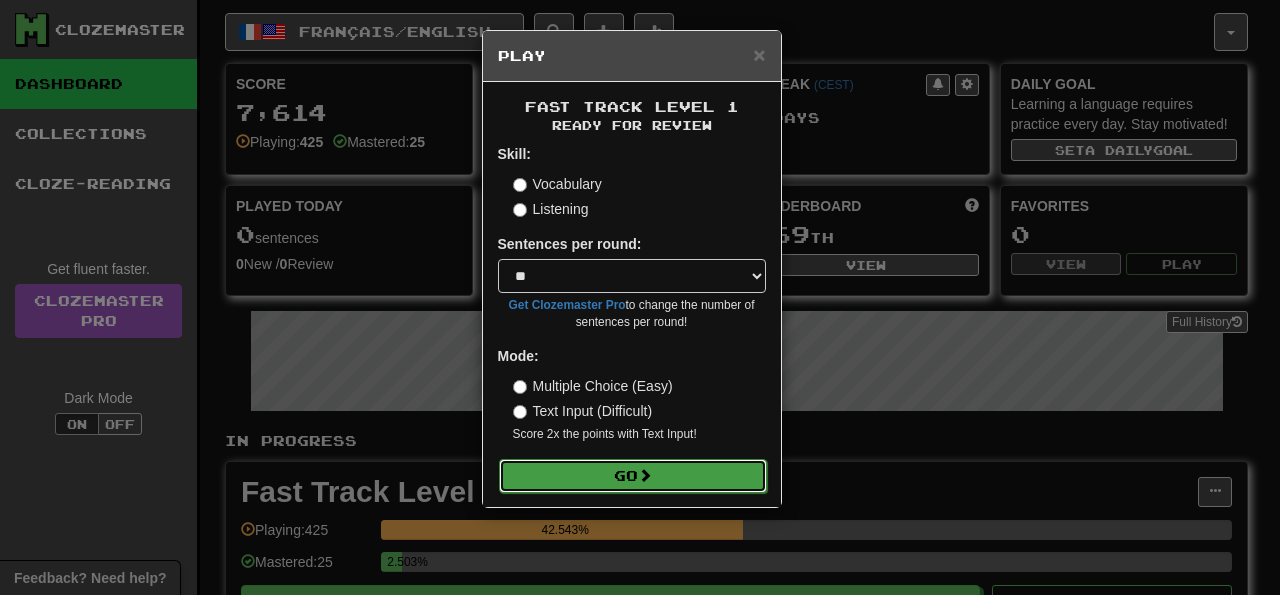 click on "Go" at bounding box center [633, 476] 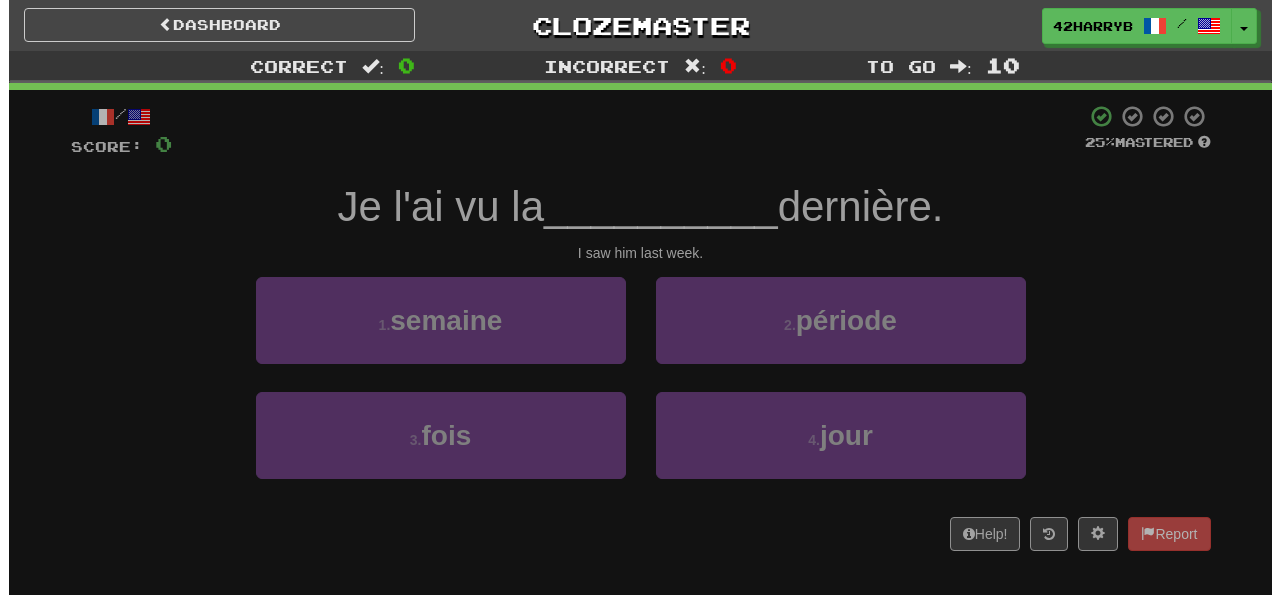scroll, scrollTop: 0, scrollLeft: 0, axis: both 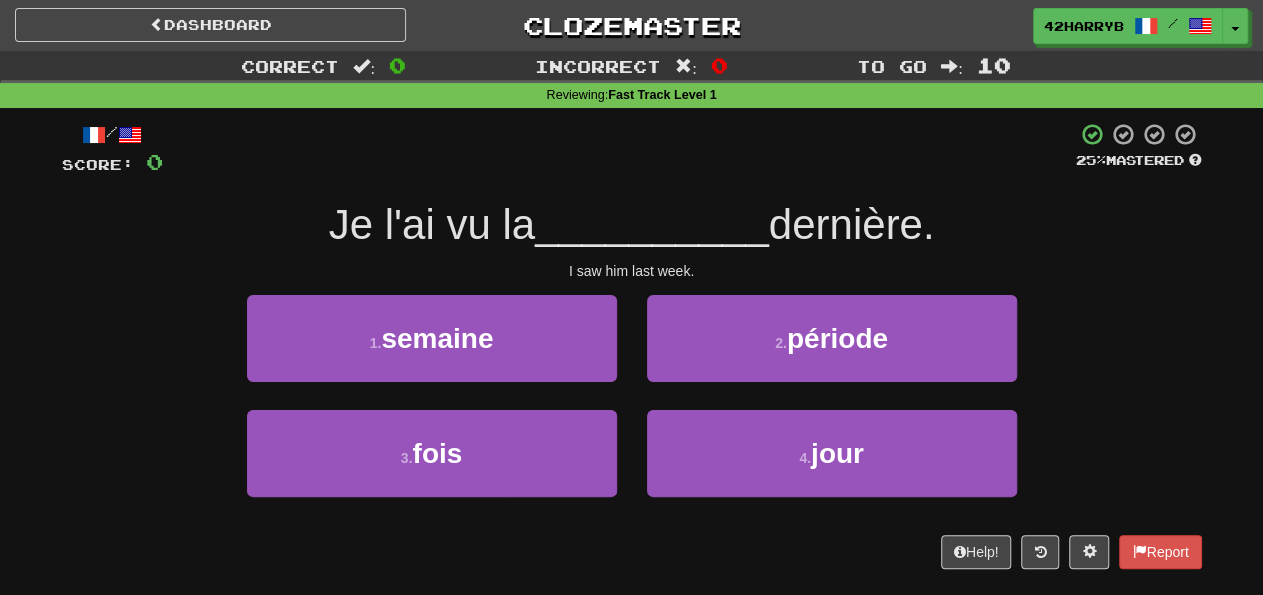 click on "1 .  semaine 2 .  période" at bounding box center [632, 352] 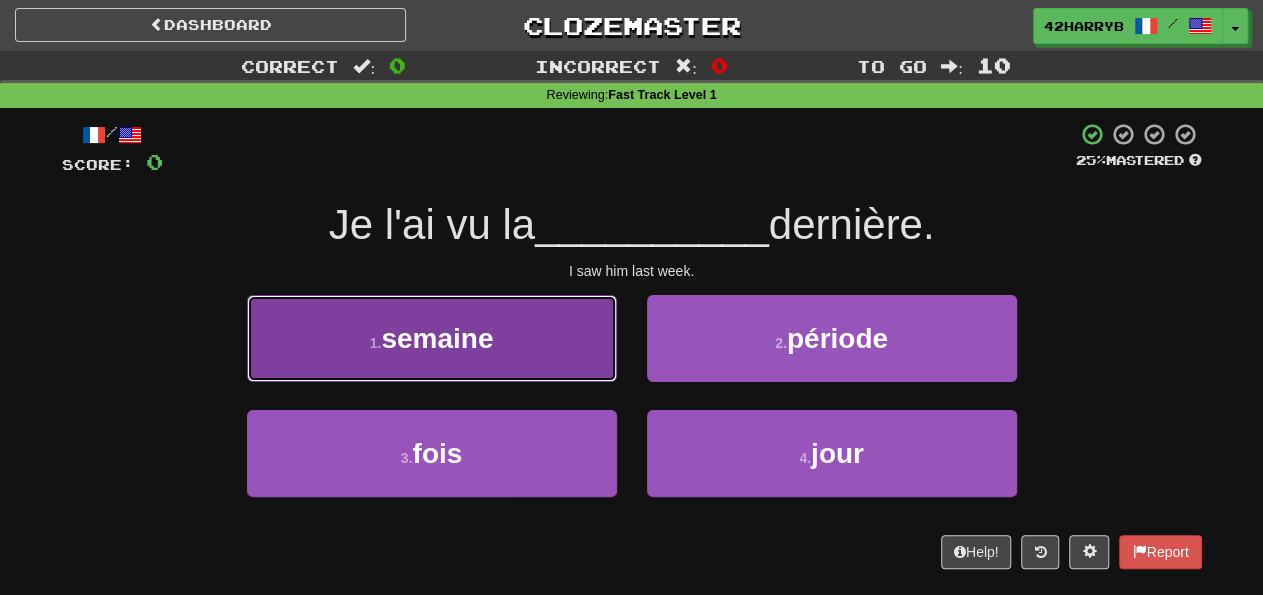 click on "1 .  semaine" at bounding box center (432, 338) 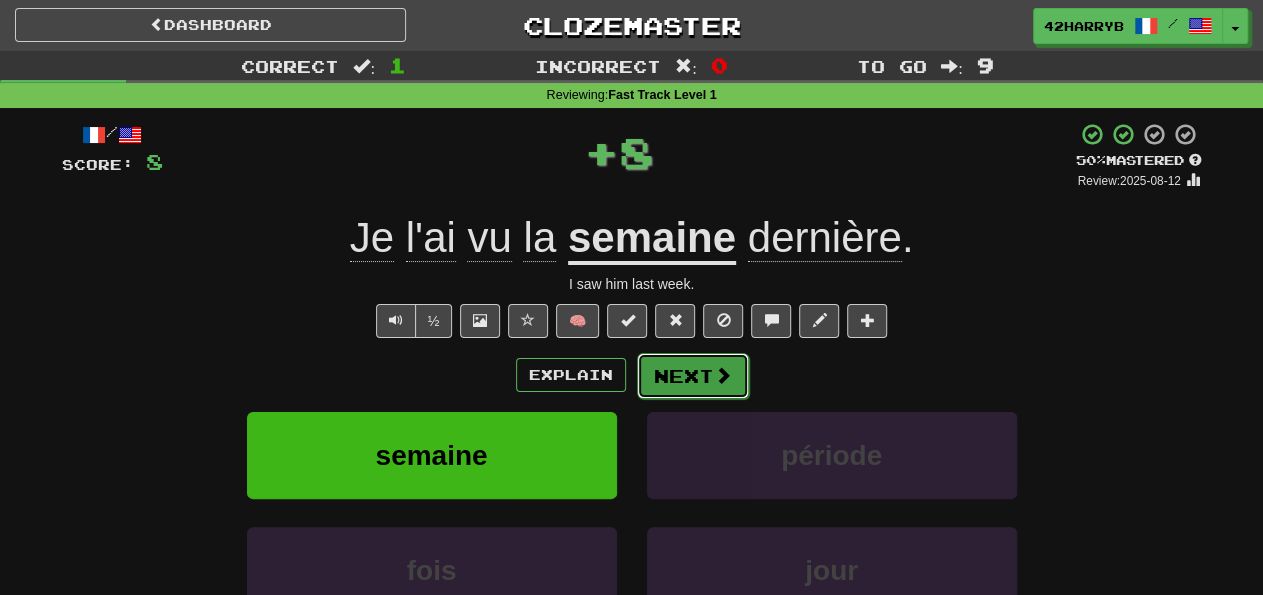 click on "Next" at bounding box center (693, 376) 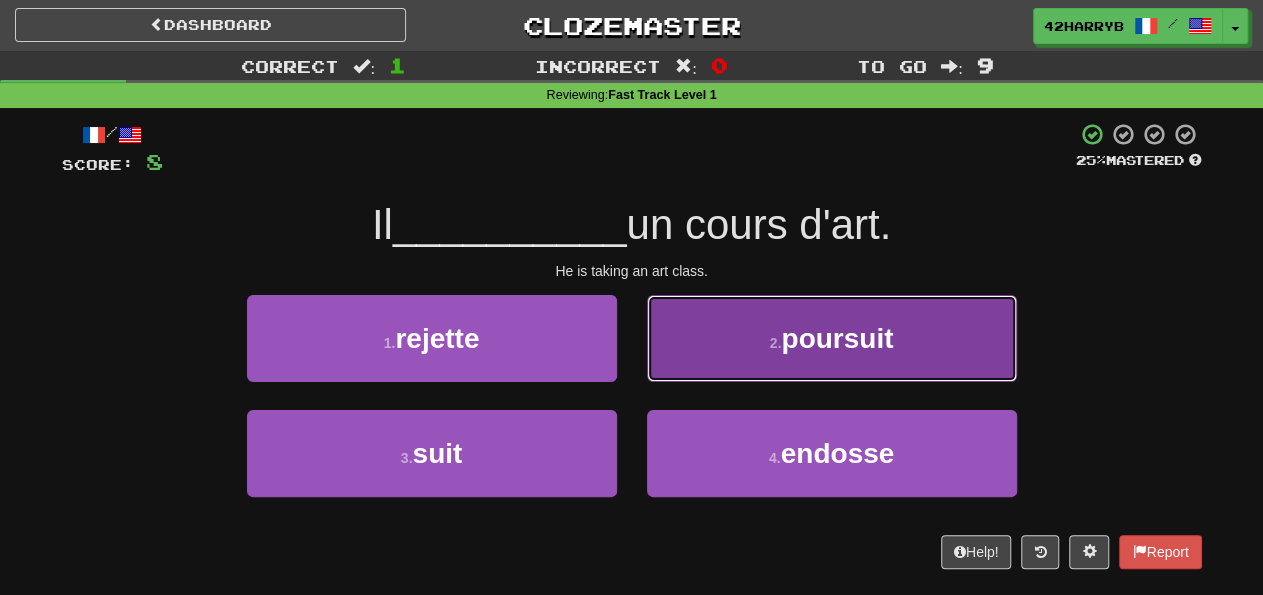 click on "2 .  poursuit" at bounding box center (832, 338) 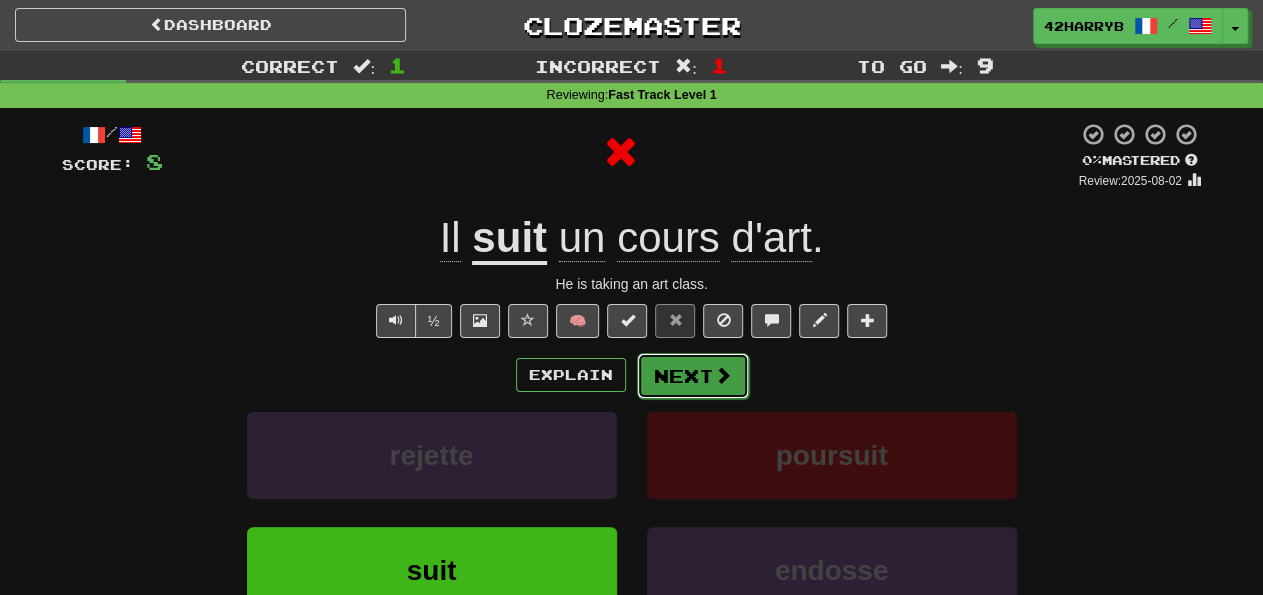 click on "Next" at bounding box center [693, 376] 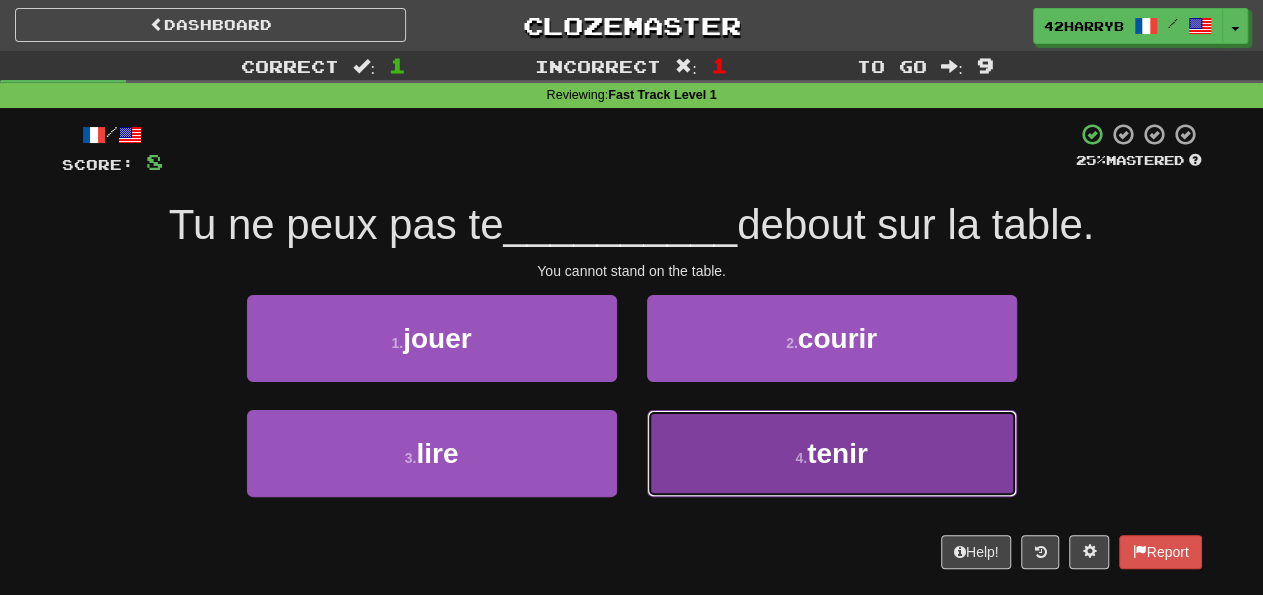 click on "4 .  tenir" at bounding box center [832, 453] 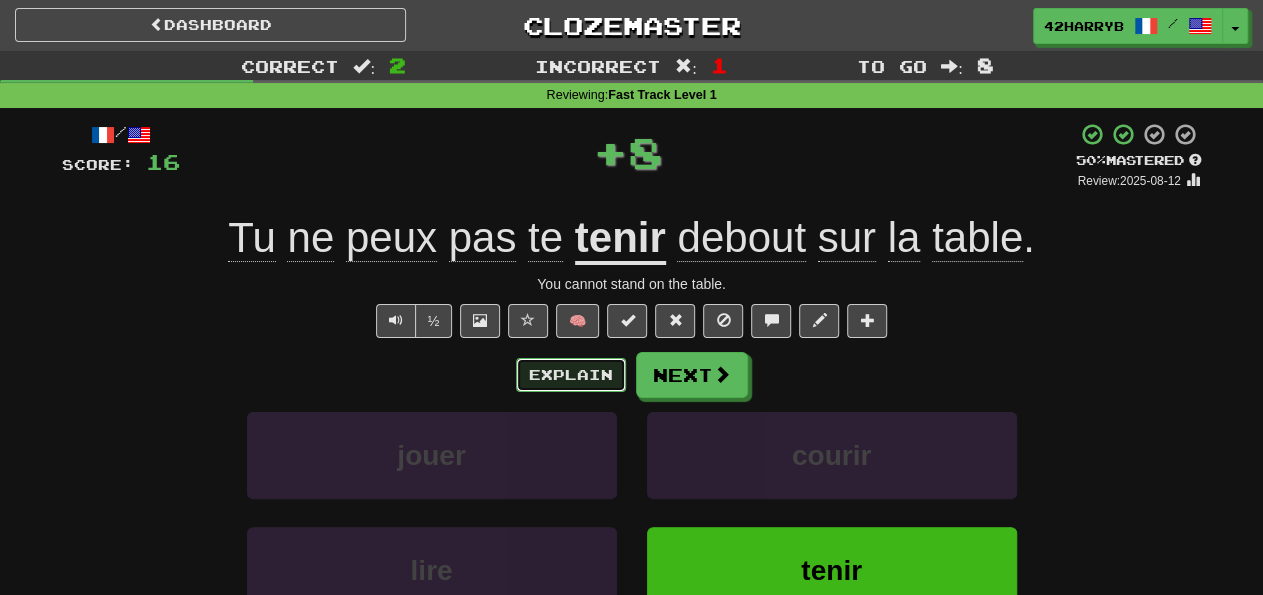 click on "Explain" at bounding box center (571, 375) 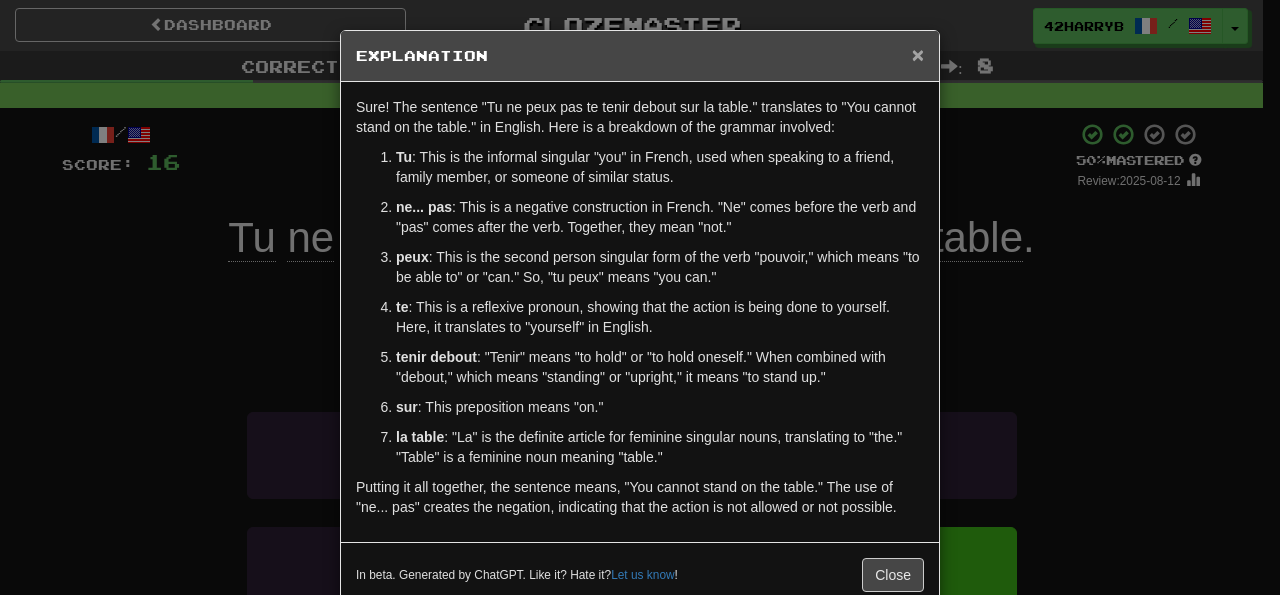 click on "×" at bounding box center (918, 54) 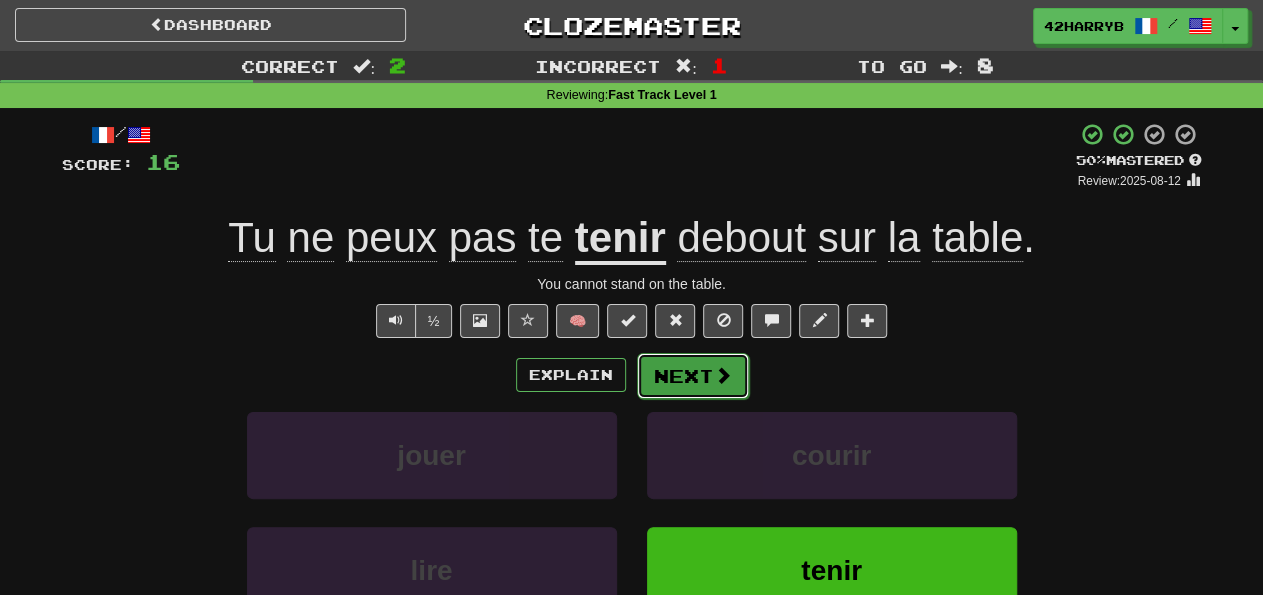 click on "Next" at bounding box center (693, 376) 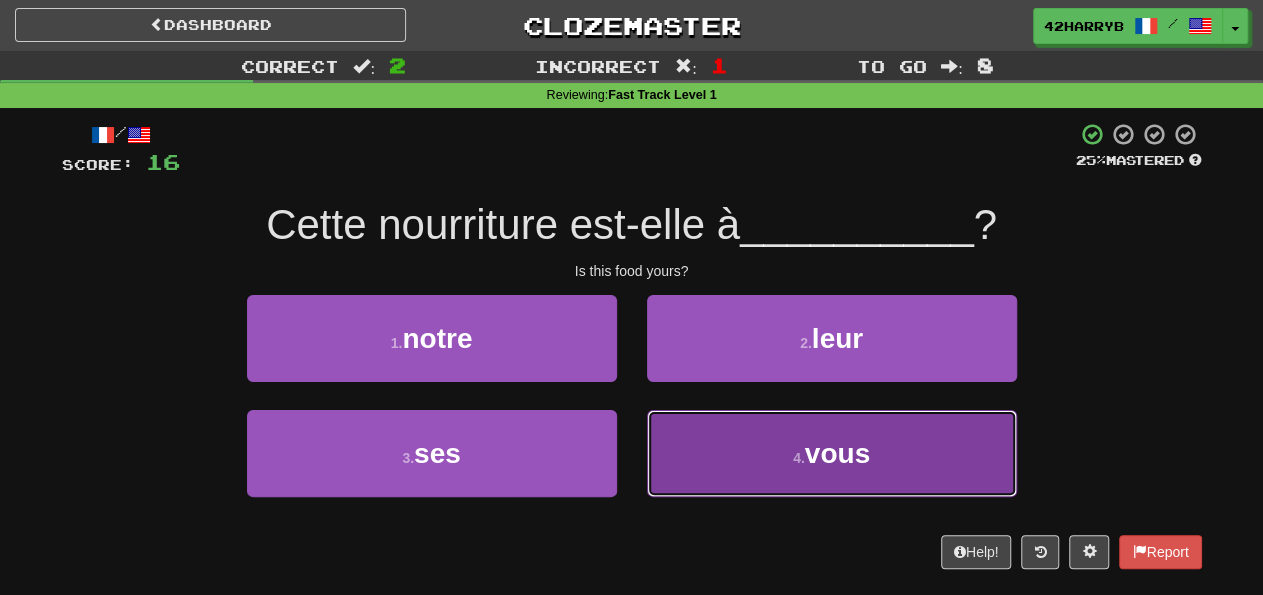 click on "4 .  vous" at bounding box center [832, 453] 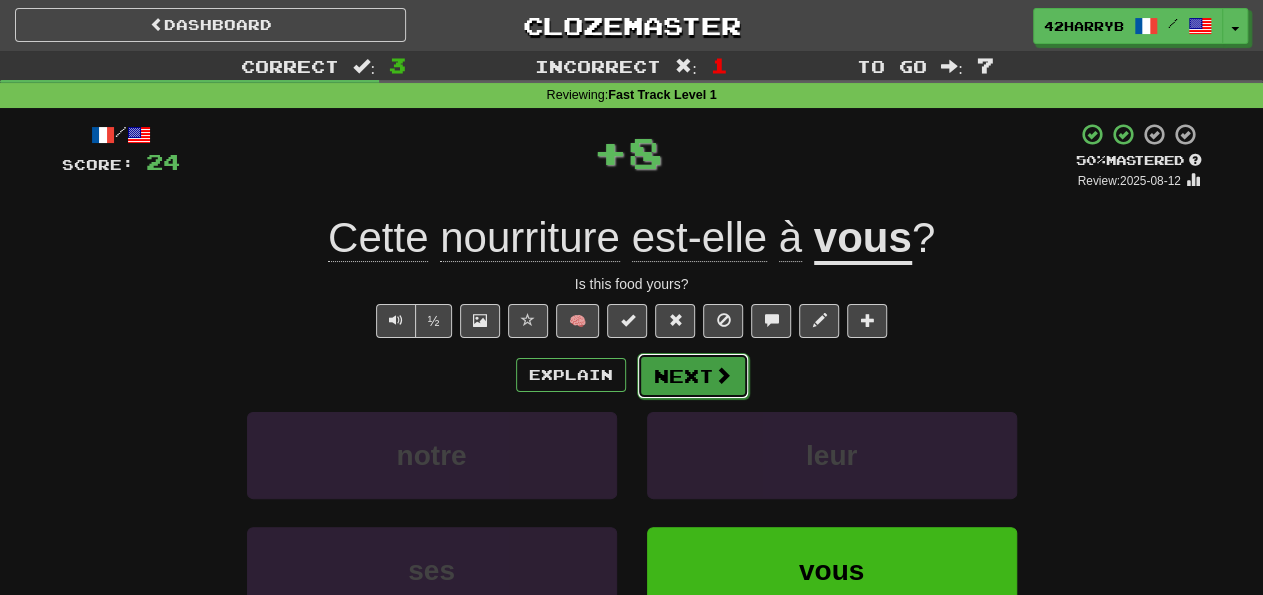 click on "Next" at bounding box center [693, 376] 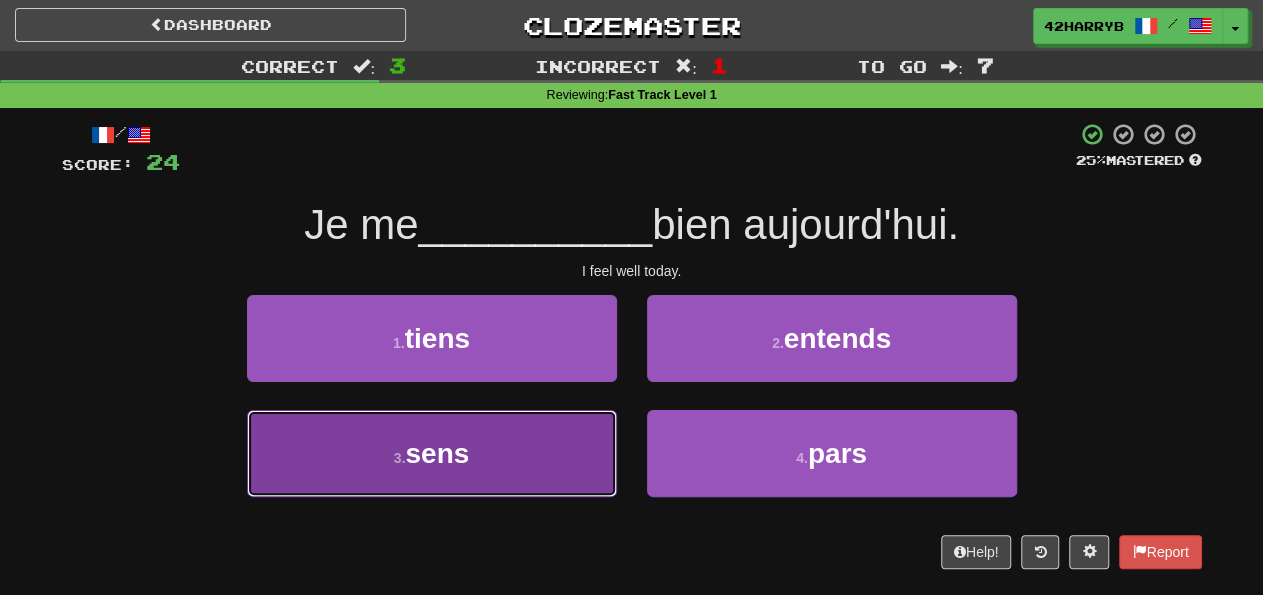 click on "3 .  sens" at bounding box center [432, 453] 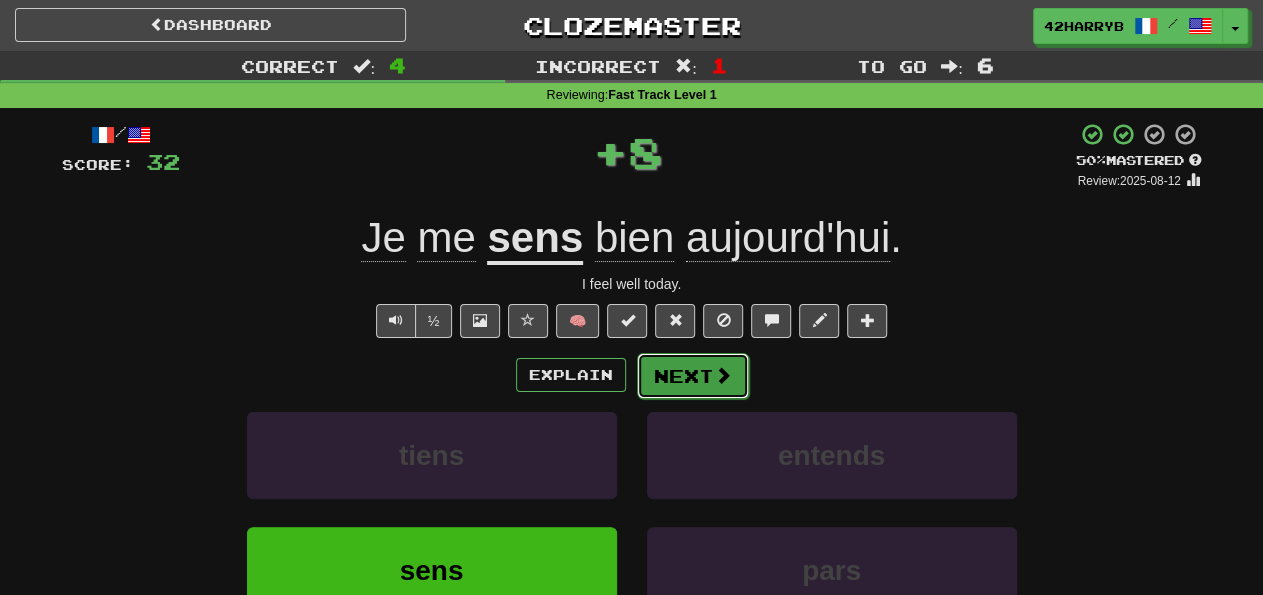 click at bounding box center (723, 375) 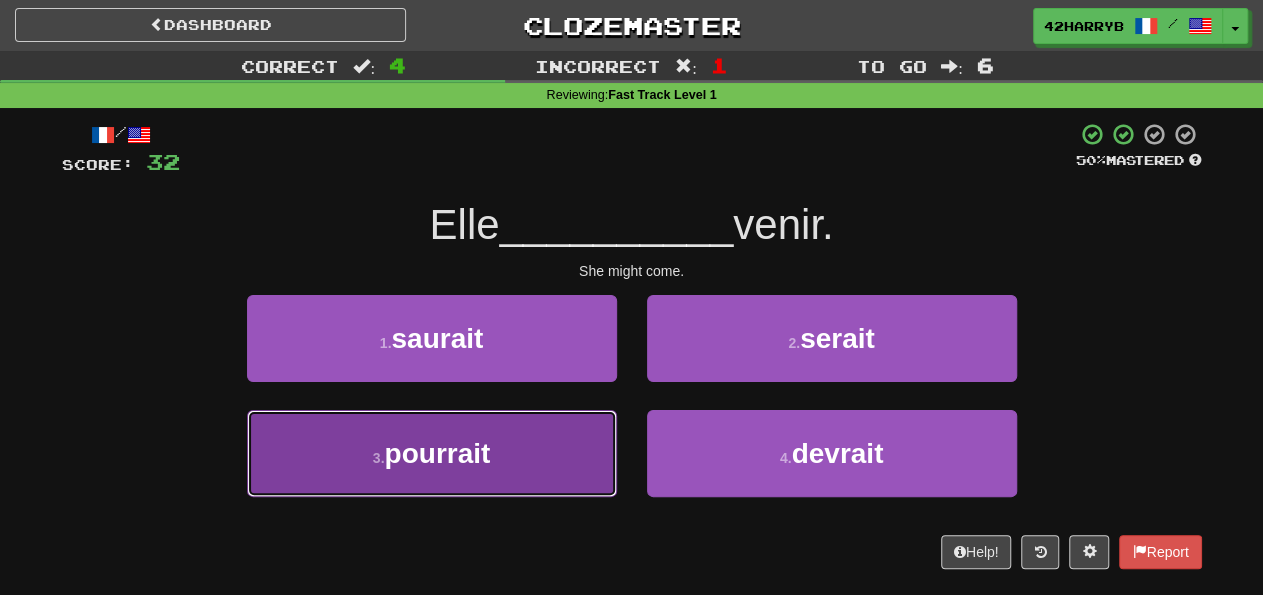 click on "pourrait" at bounding box center (437, 453) 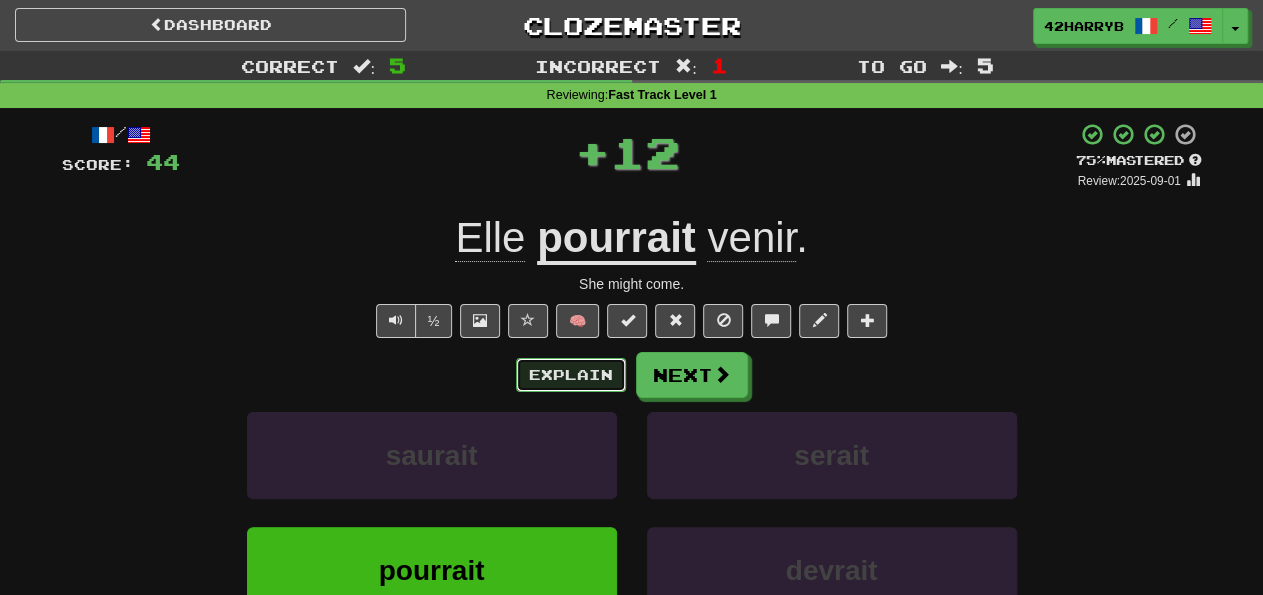 click on "Explain" at bounding box center (571, 375) 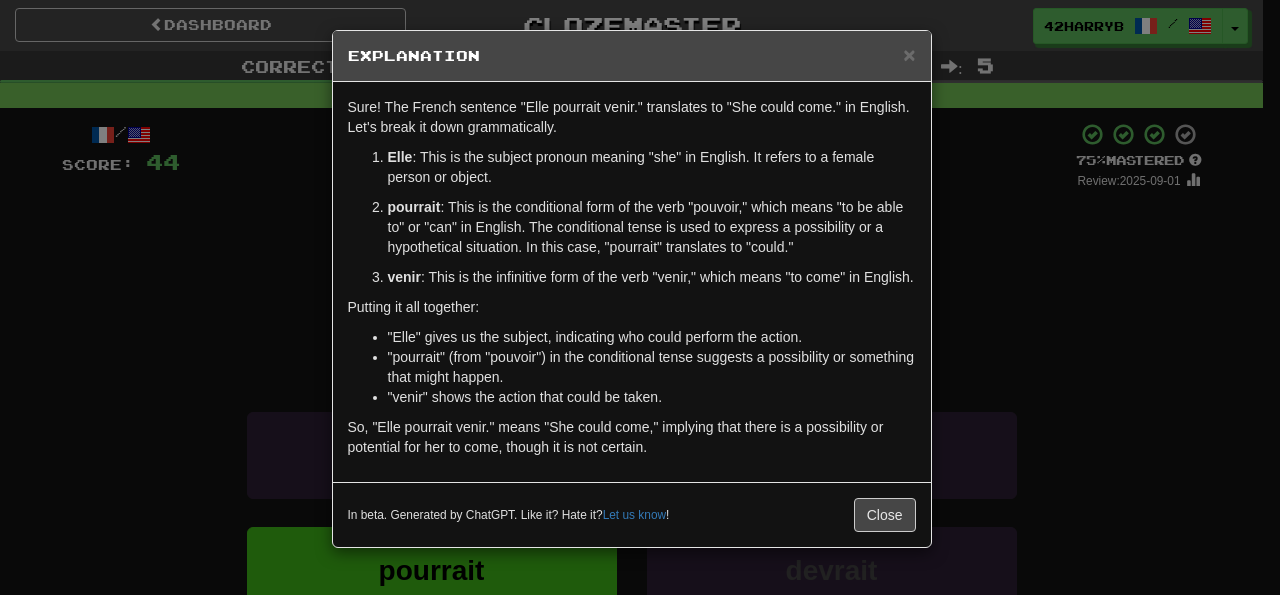 click on "Explanation" at bounding box center (632, 56) 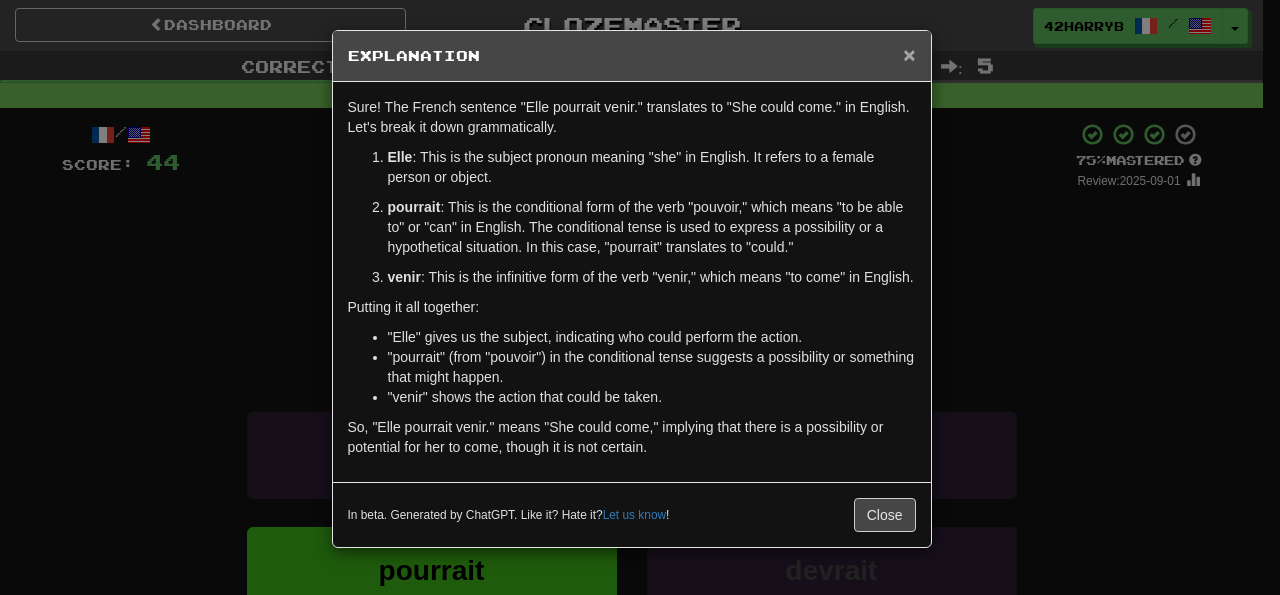 click on "×" at bounding box center (909, 54) 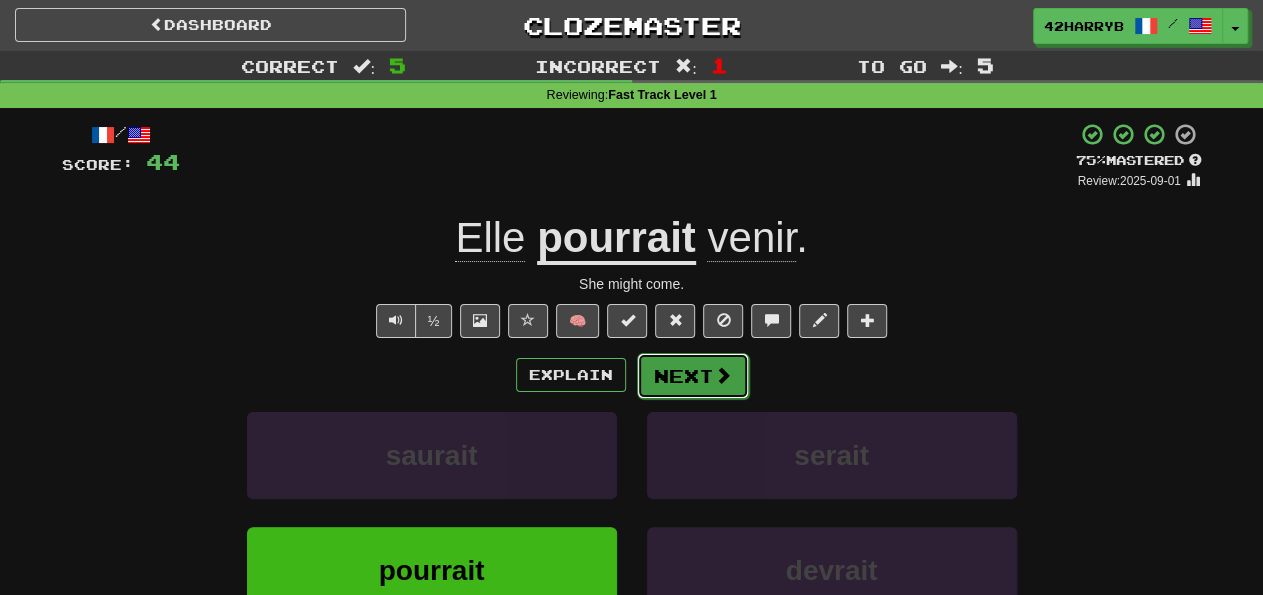 click on "Next" at bounding box center [693, 376] 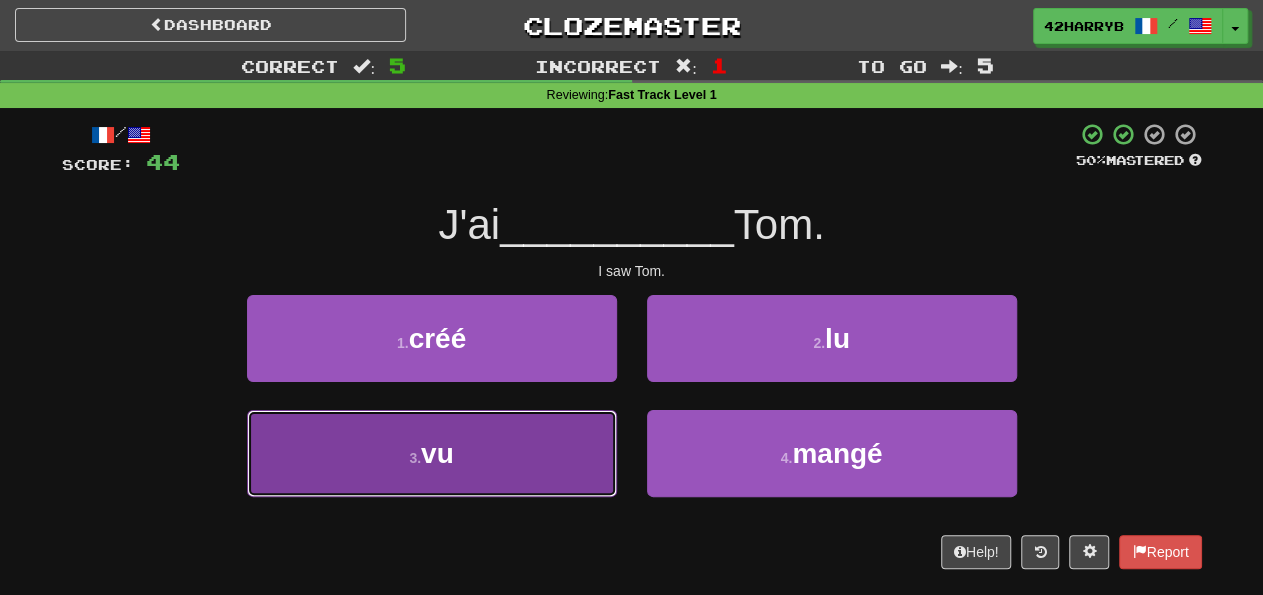 click on "3 .  vu" at bounding box center (432, 453) 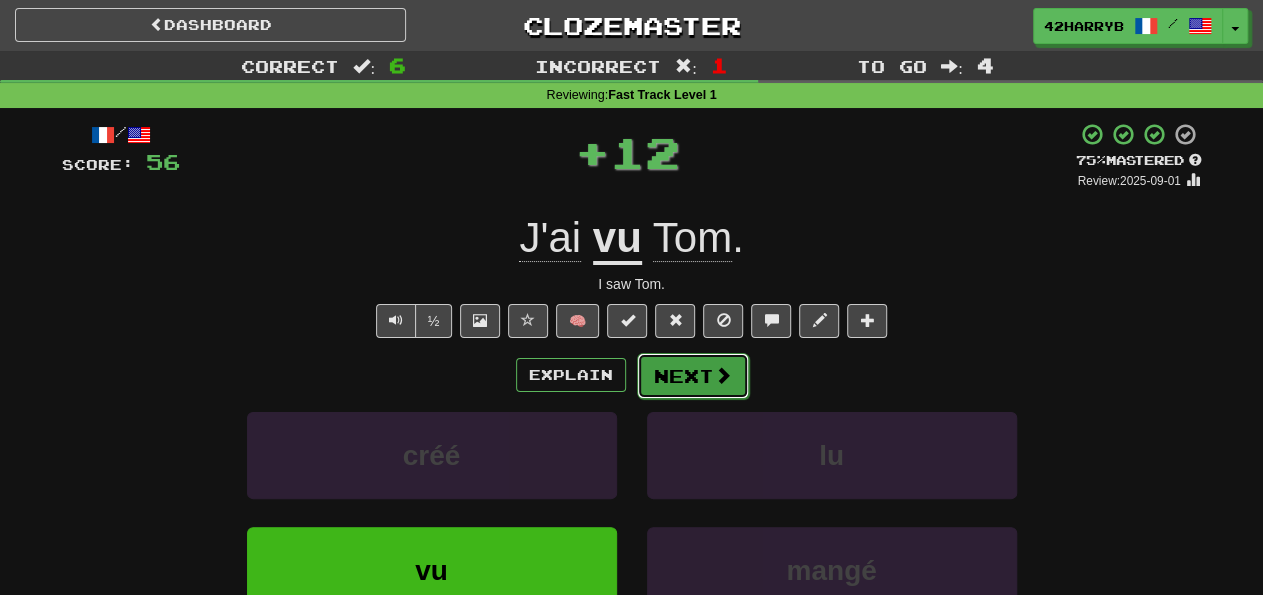 click on "Next" at bounding box center [693, 376] 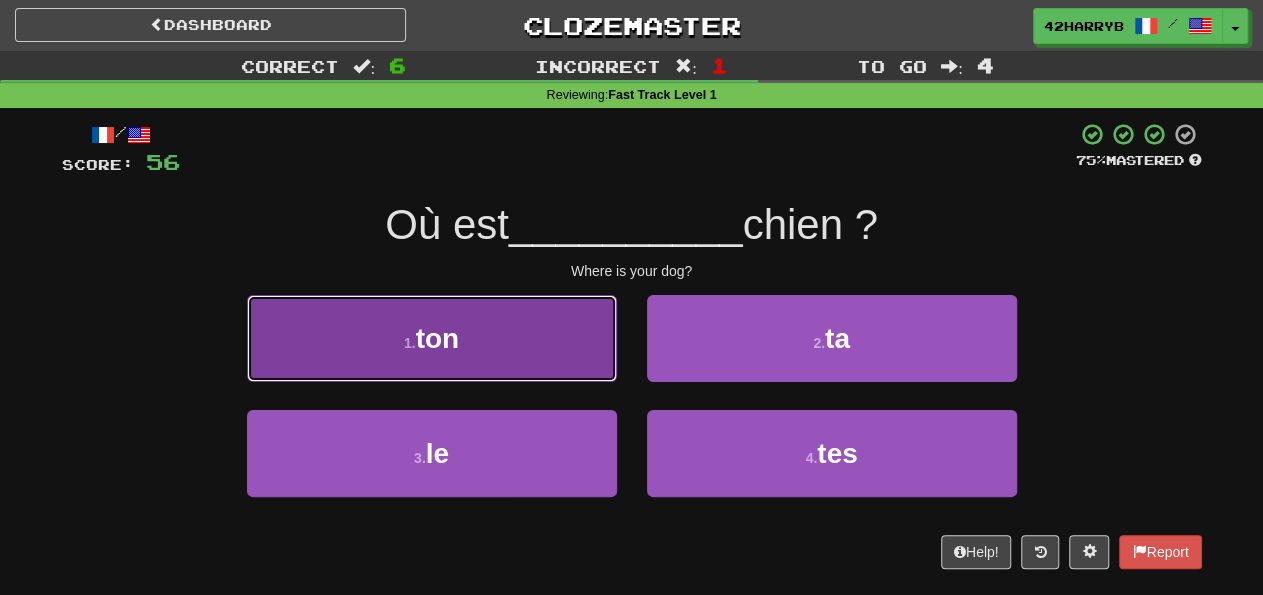click on "1 .  ton" at bounding box center [432, 338] 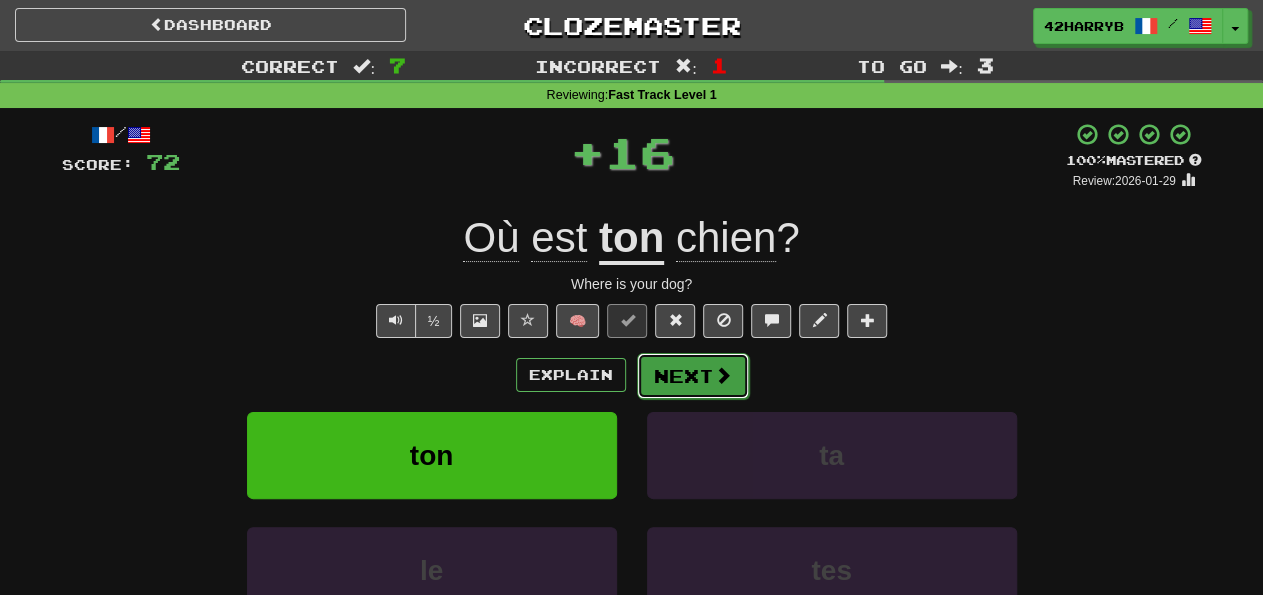 click on "Next" at bounding box center [693, 376] 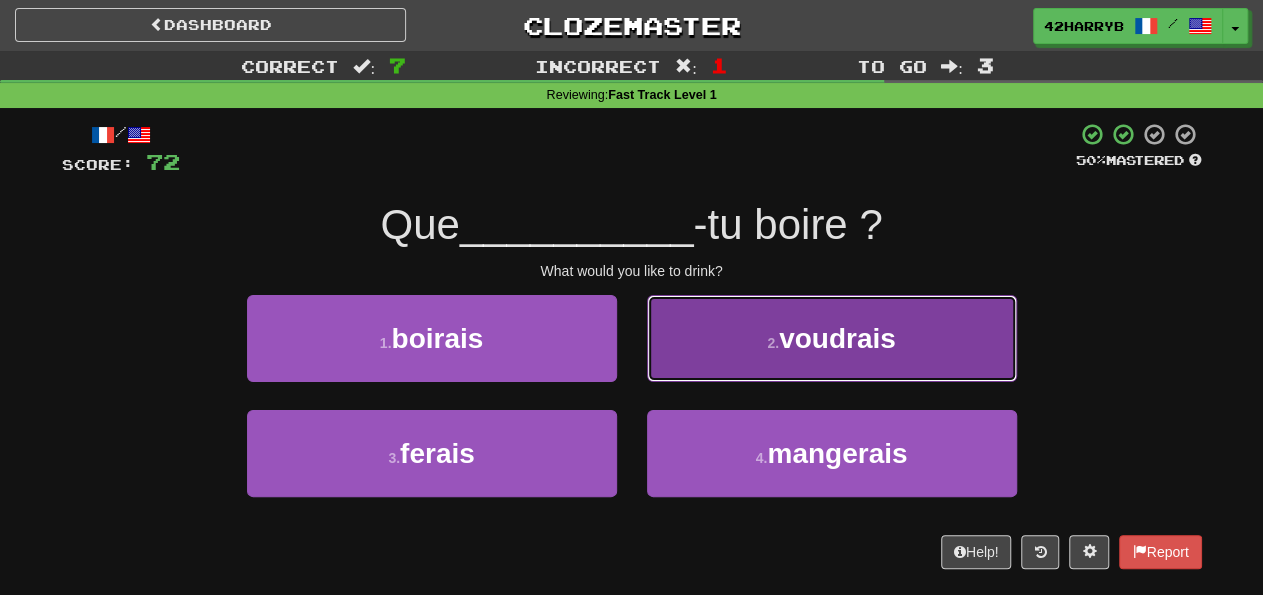 click on "2 .  voudrais" at bounding box center (832, 338) 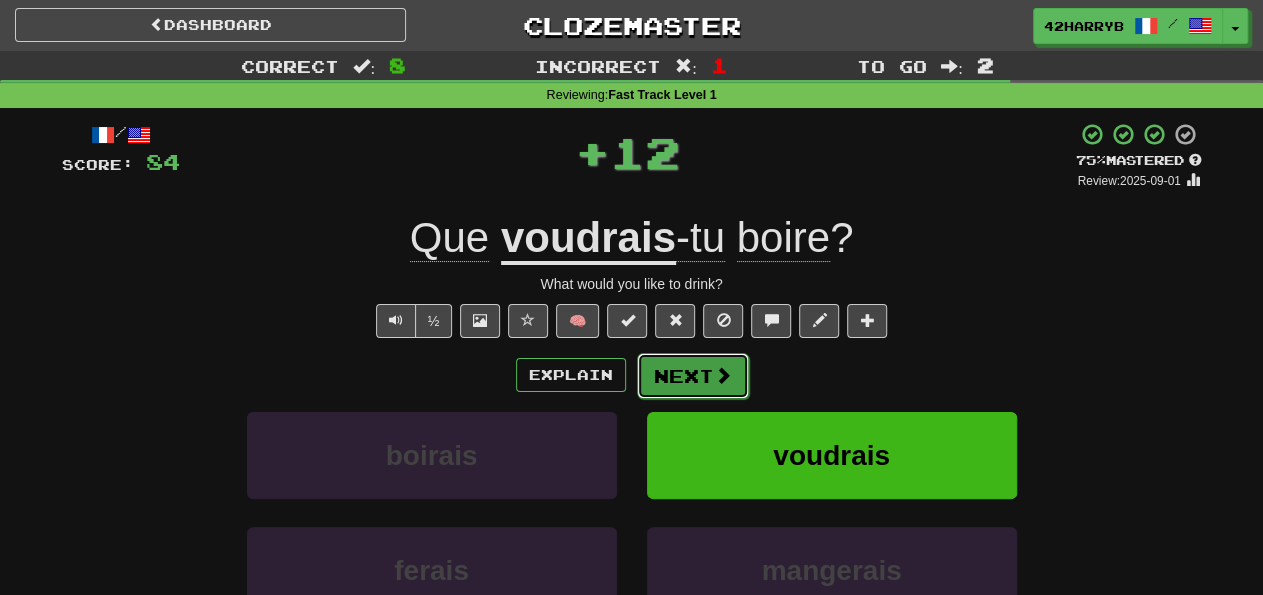click on "Next" at bounding box center (693, 376) 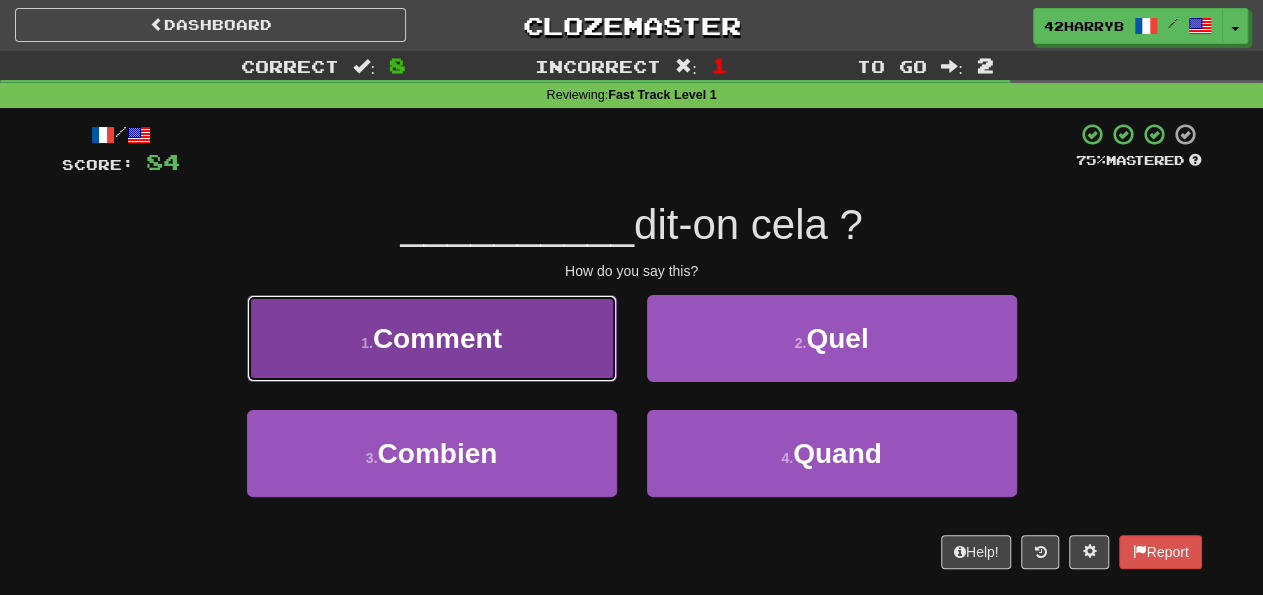 click on "1 .  Comment" at bounding box center (432, 338) 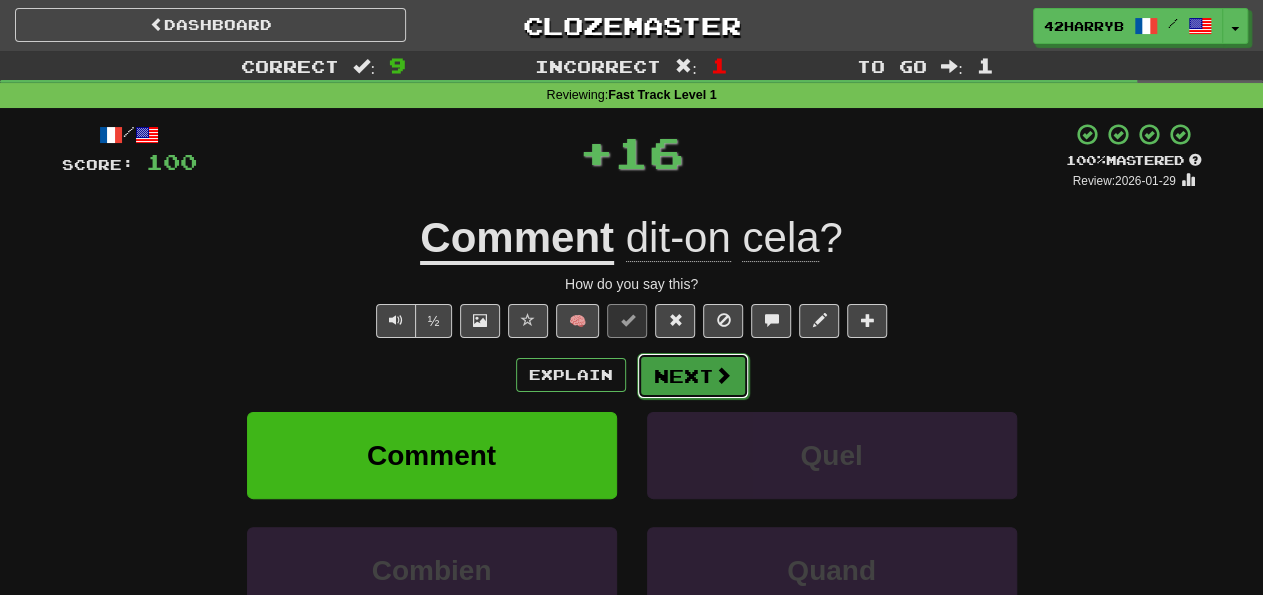 click on "Next" at bounding box center [693, 376] 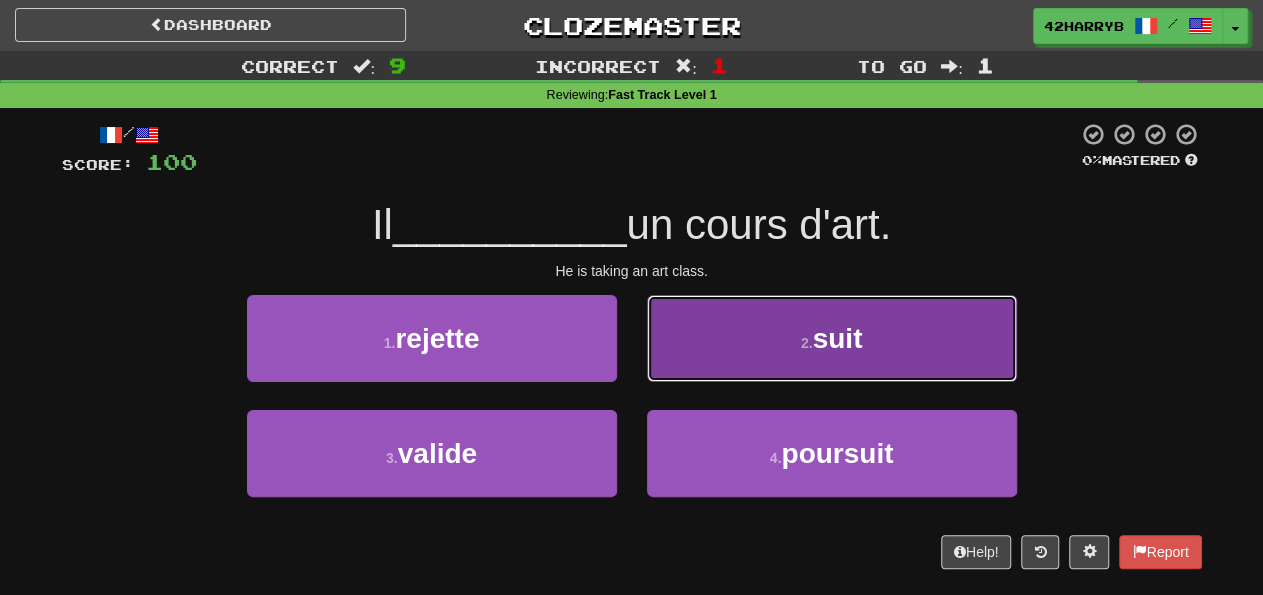click on "2 .  suit" at bounding box center [832, 338] 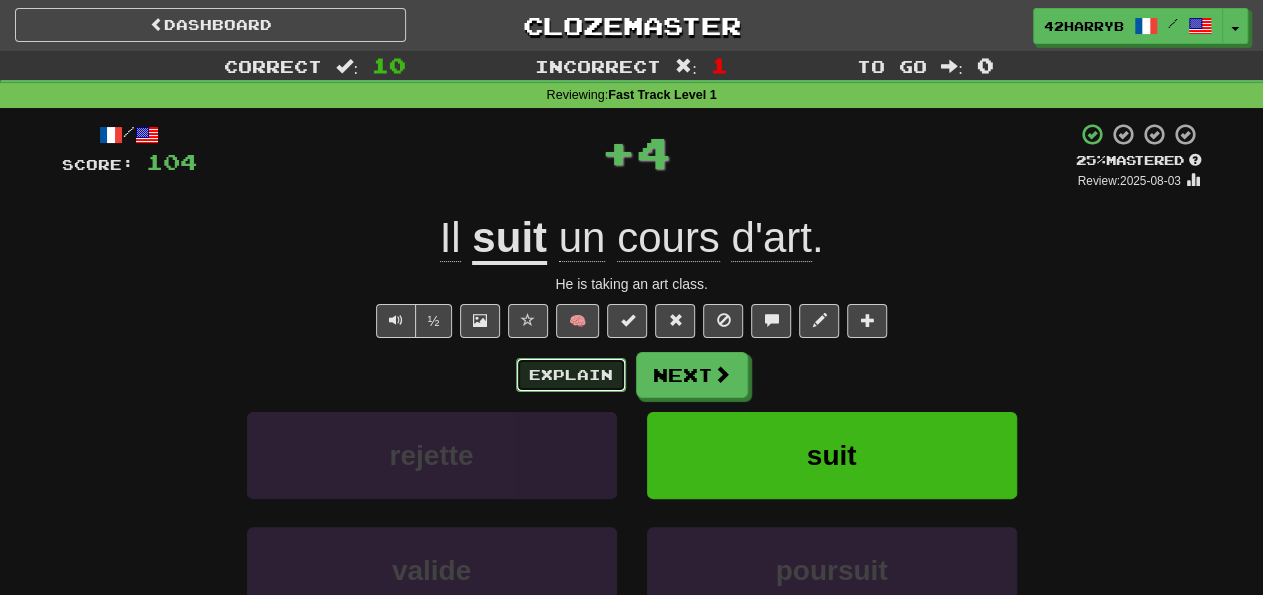 click on "Explain" at bounding box center [571, 375] 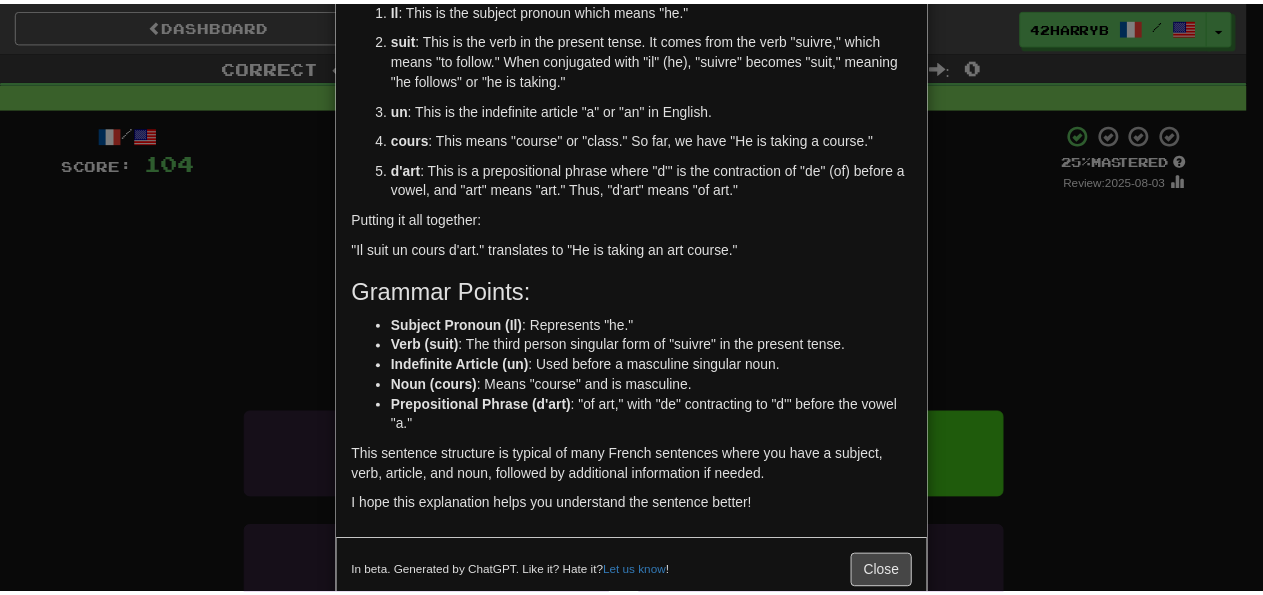 scroll, scrollTop: 8, scrollLeft: 0, axis: vertical 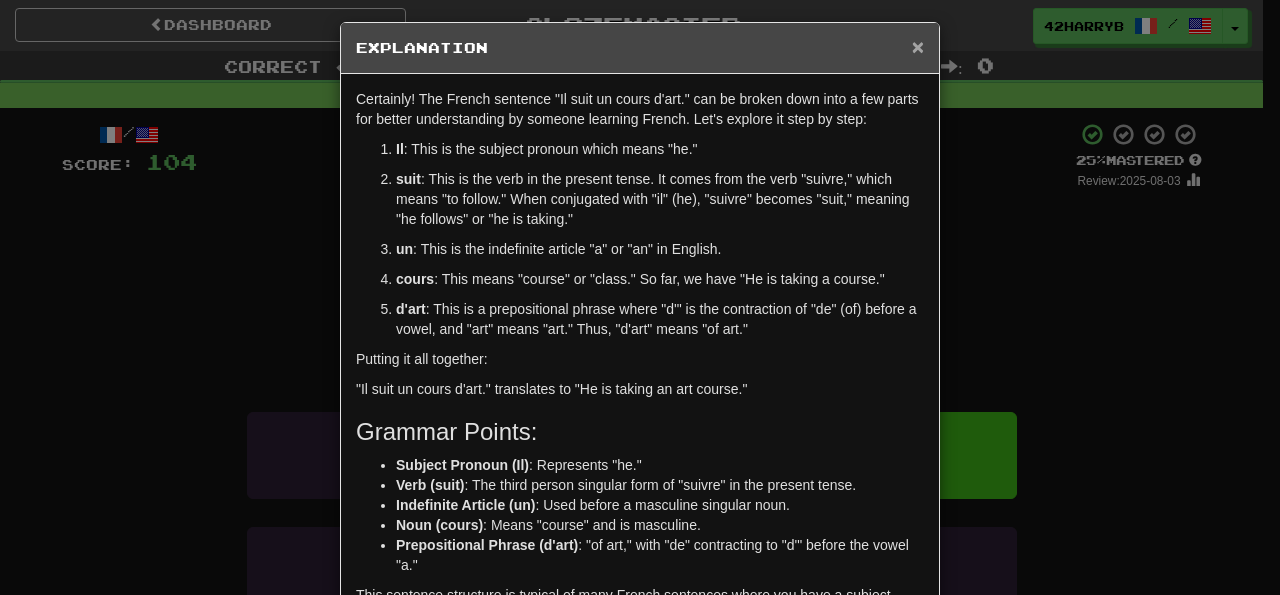 click on "×" at bounding box center [918, 46] 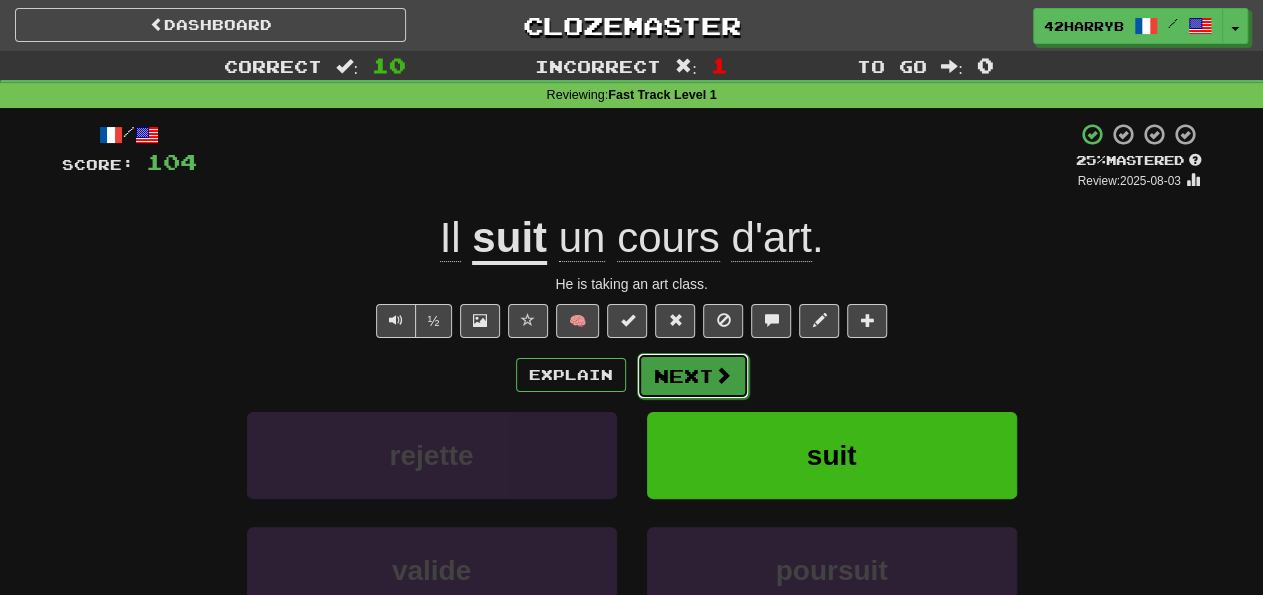 click at bounding box center [723, 375] 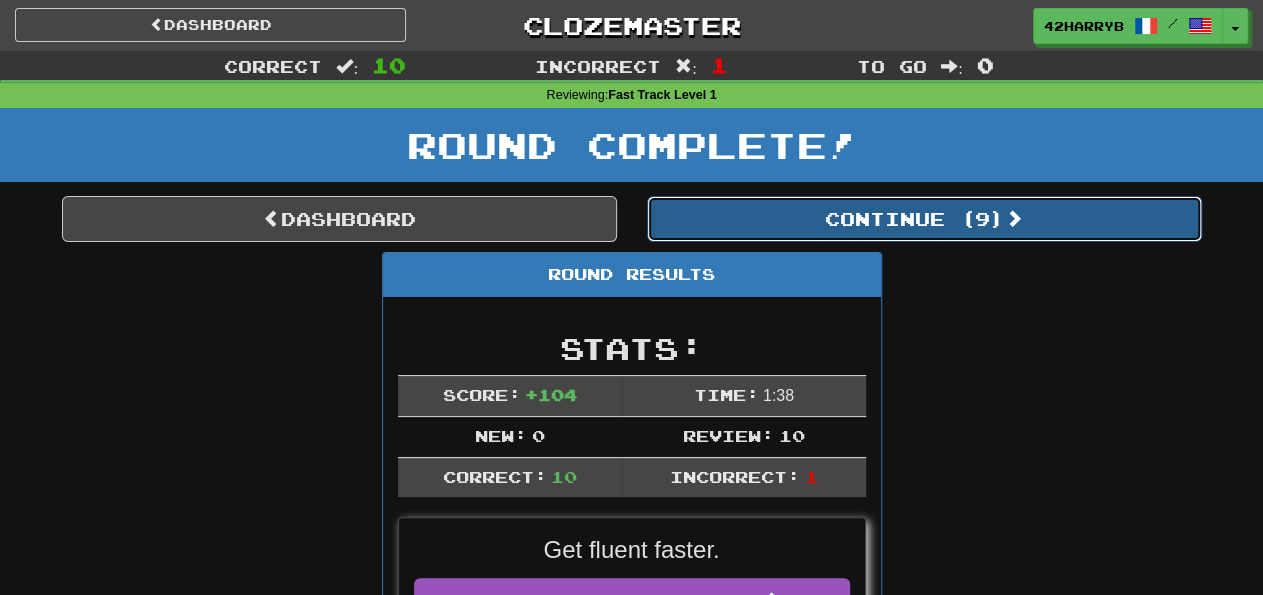 click on "Continue ( 9 )" at bounding box center (924, 219) 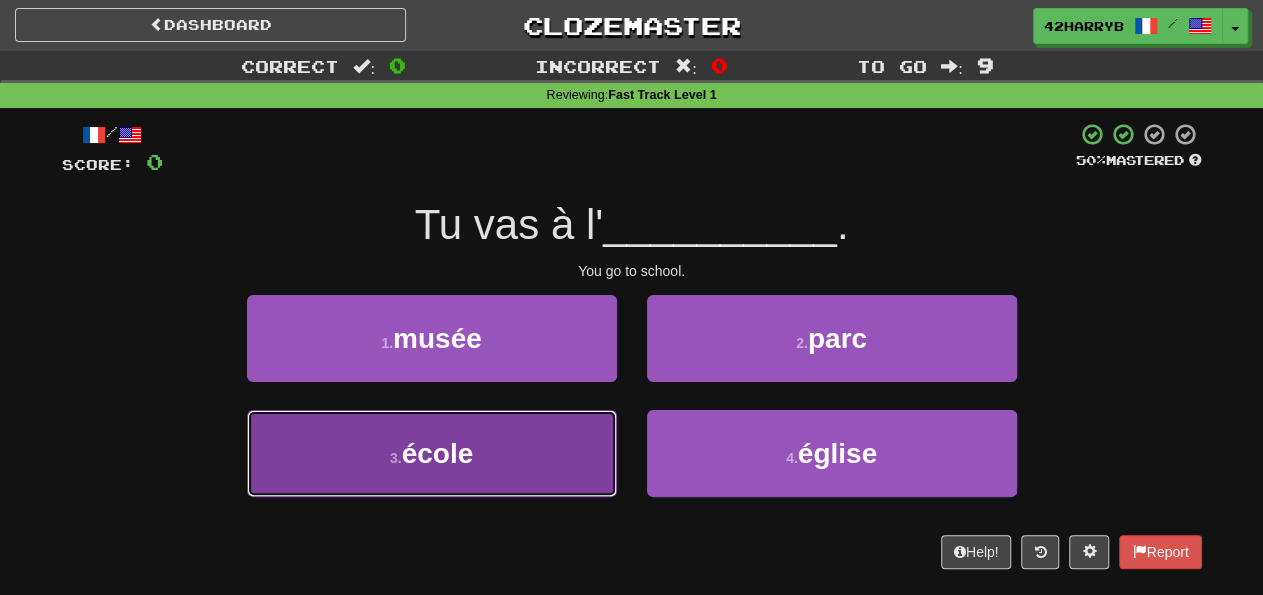 click on "3 .  école" at bounding box center [432, 453] 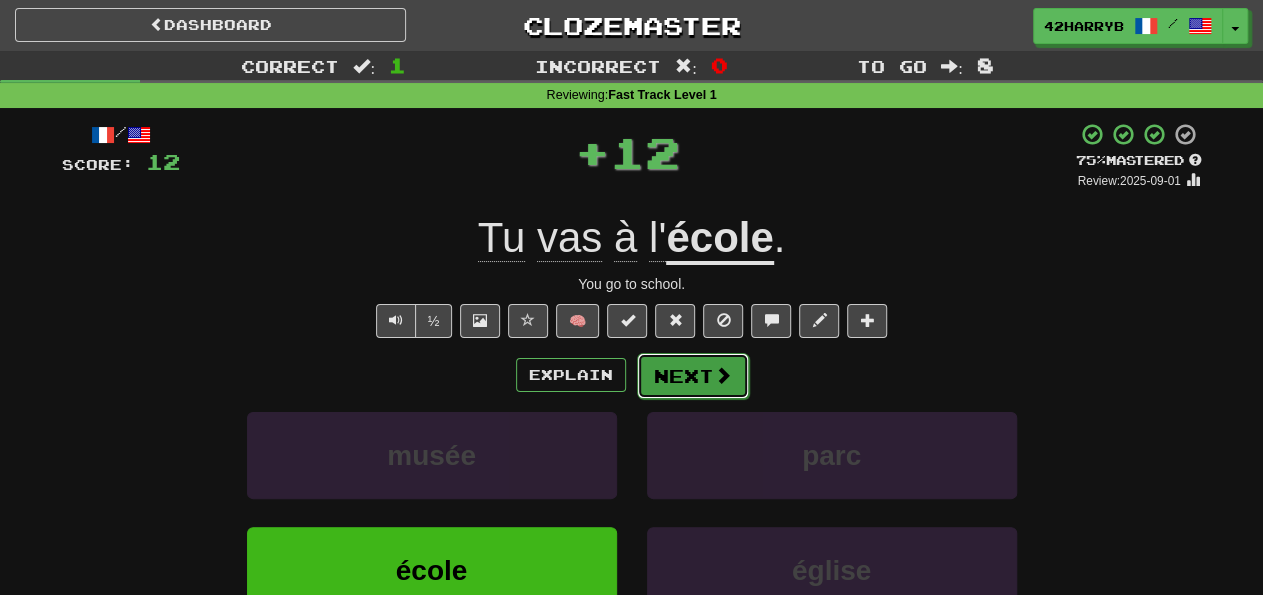 click at bounding box center (723, 375) 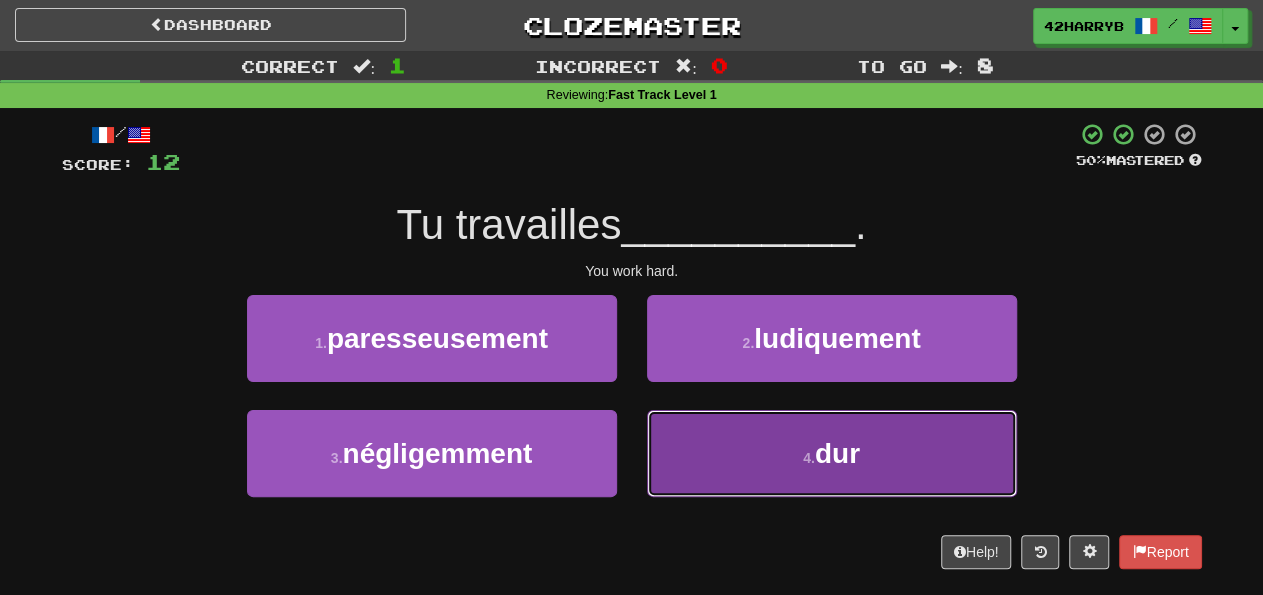 click on "4 .  dur" at bounding box center (832, 453) 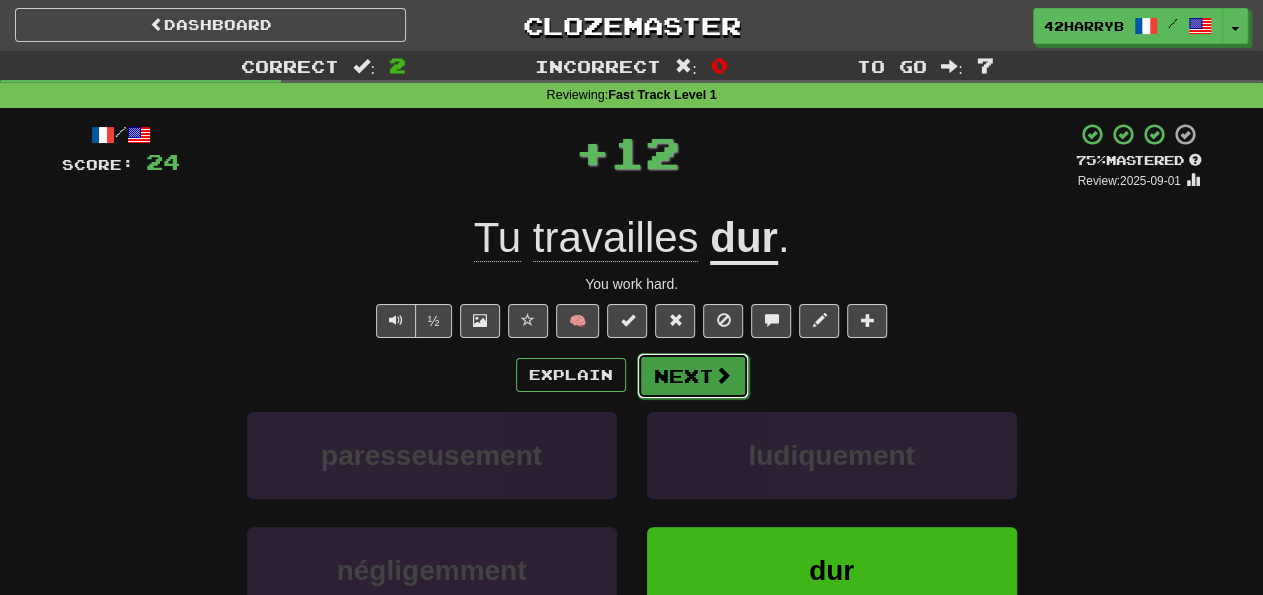 click on "Next" at bounding box center (693, 376) 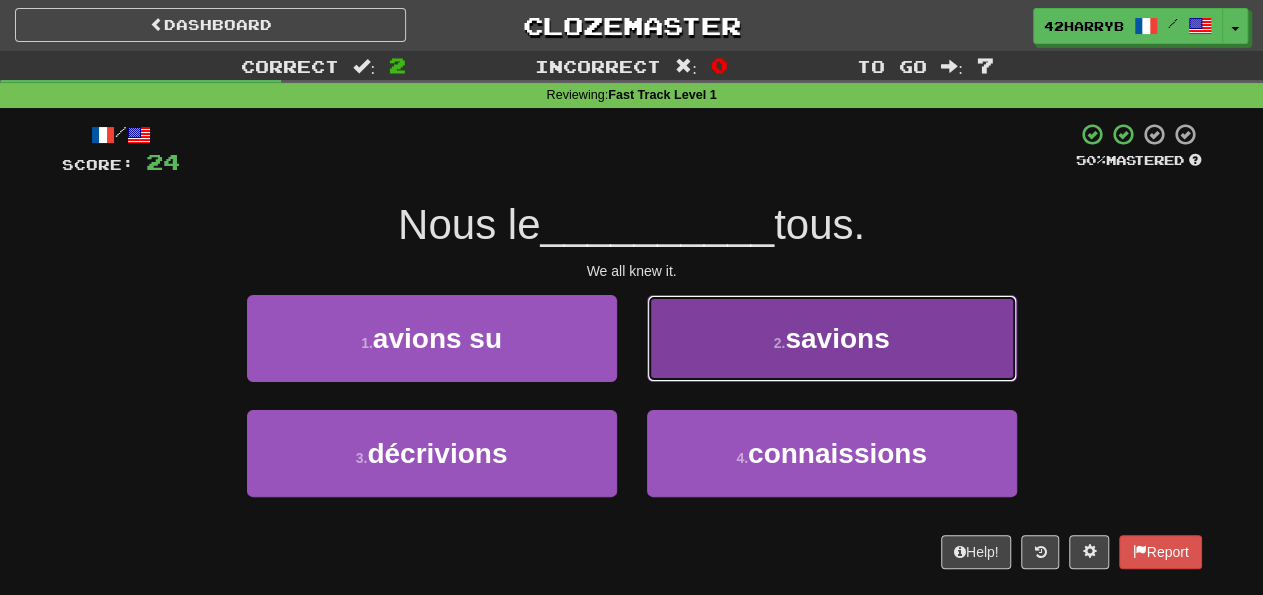click on "2 .  savions" at bounding box center [832, 338] 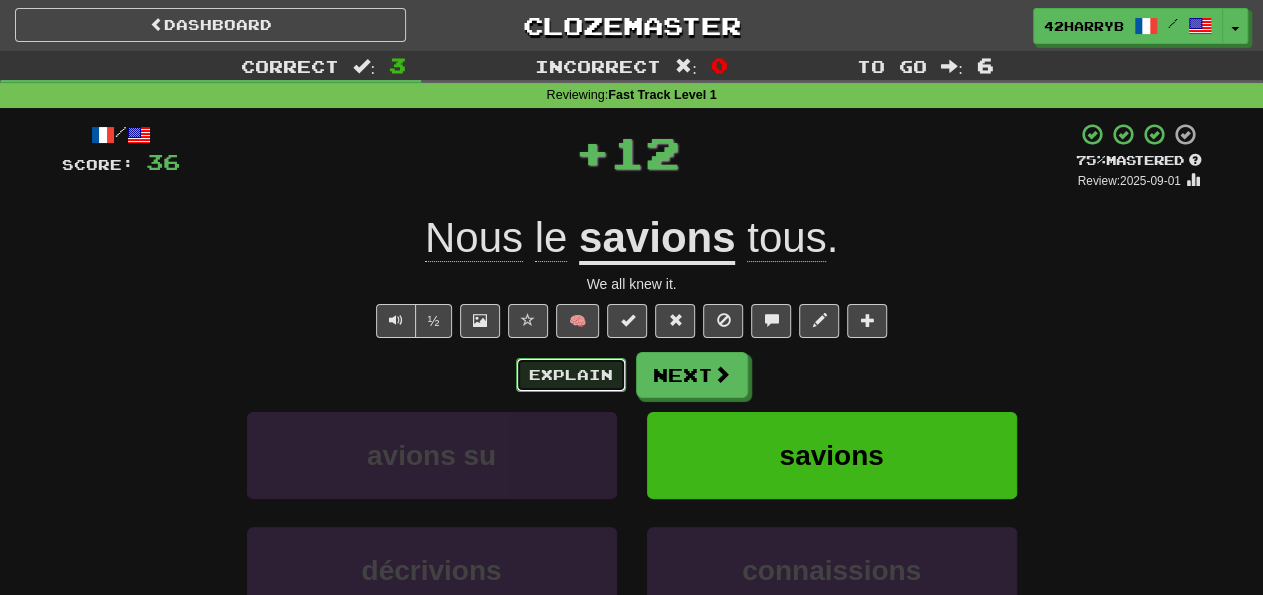 click on "Explain" at bounding box center [571, 375] 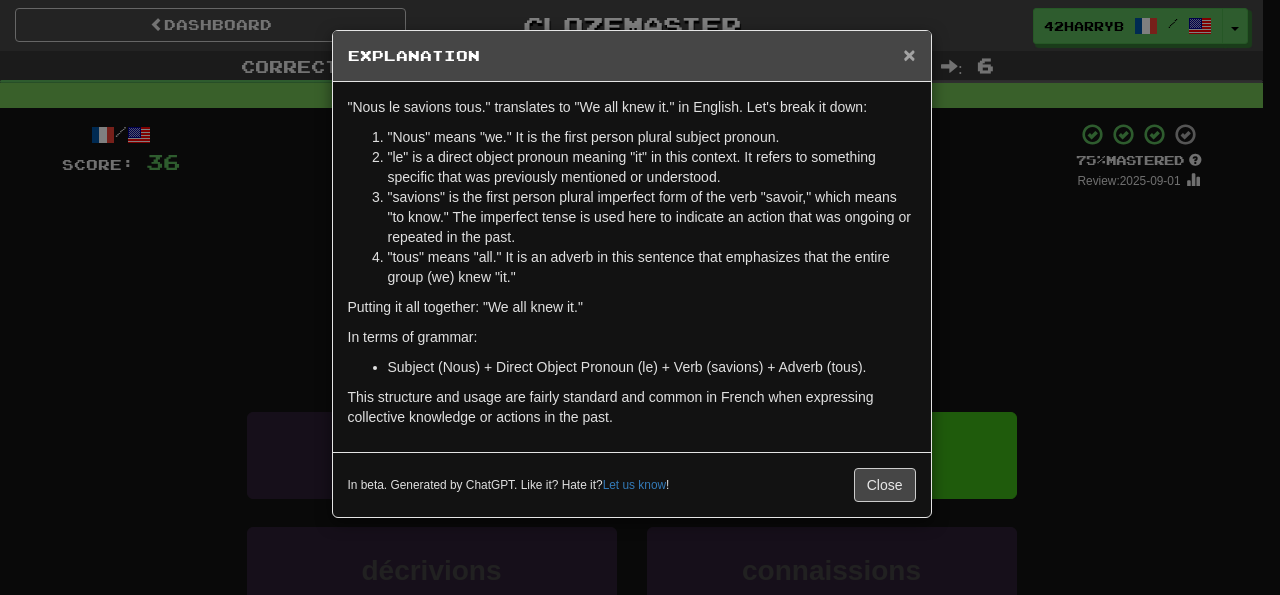 click on "×" at bounding box center (909, 54) 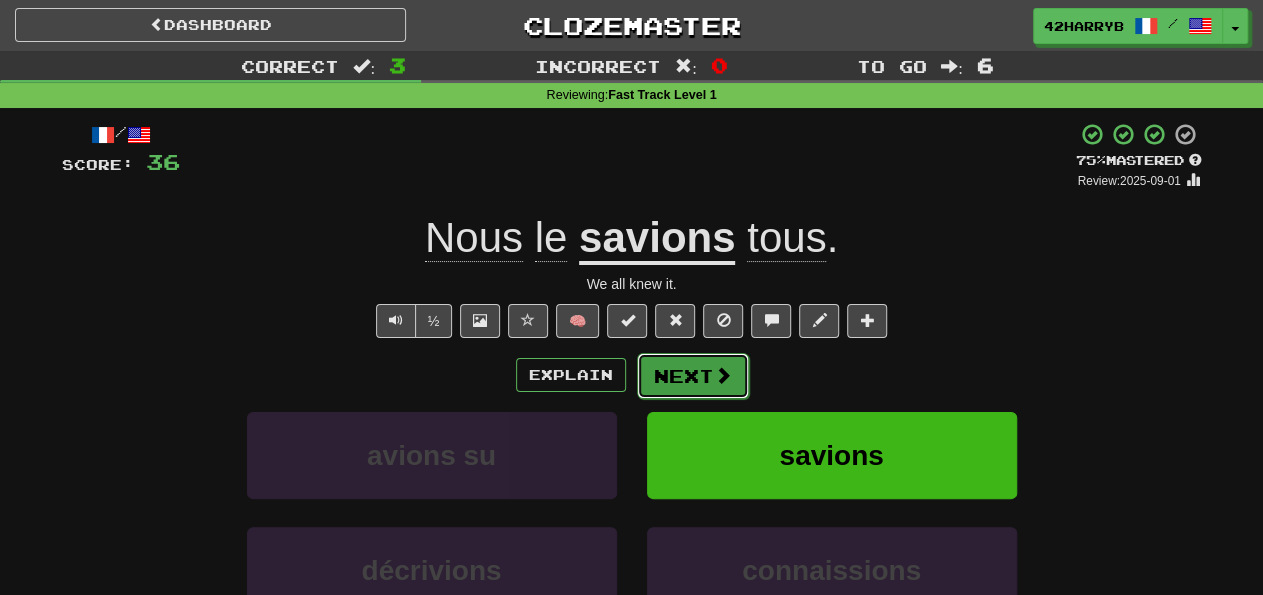 click on "Next" at bounding box center [693, 376] 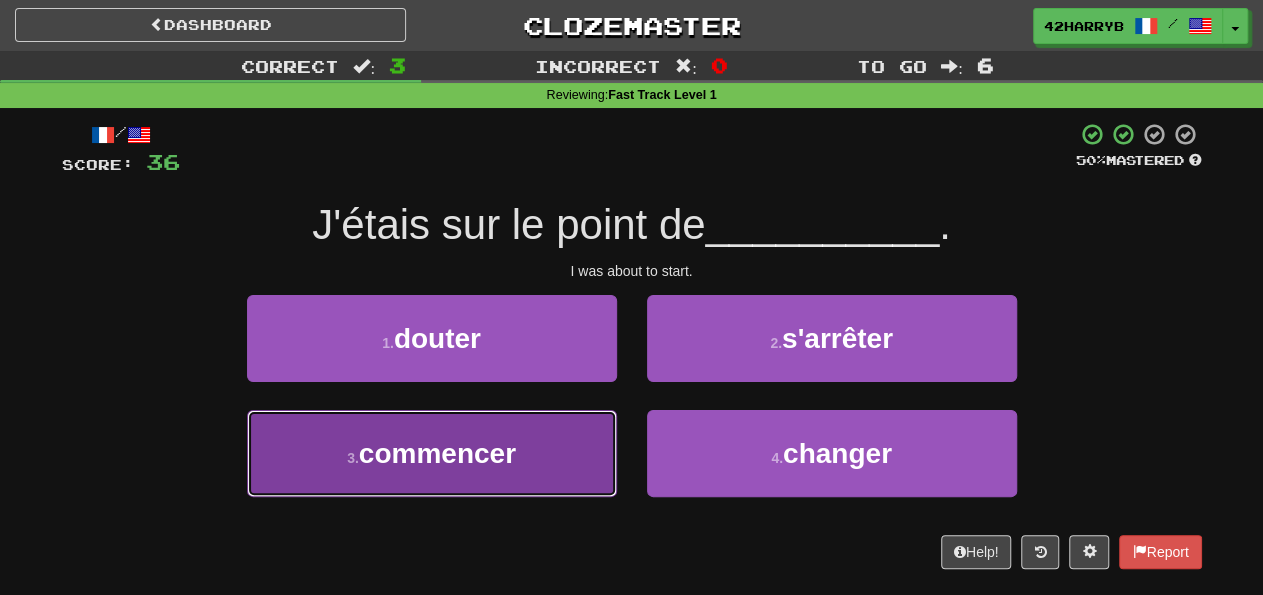 click on "3 .  commencer" at bounding box center [432, 453] 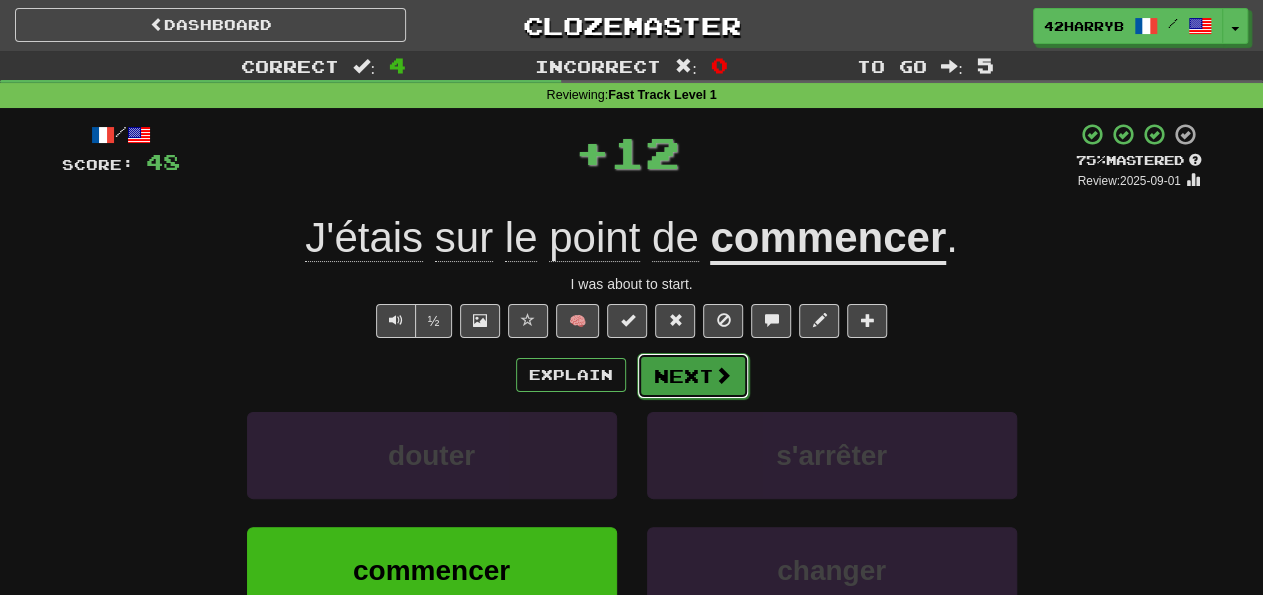 click at bounding box center [723, 375] 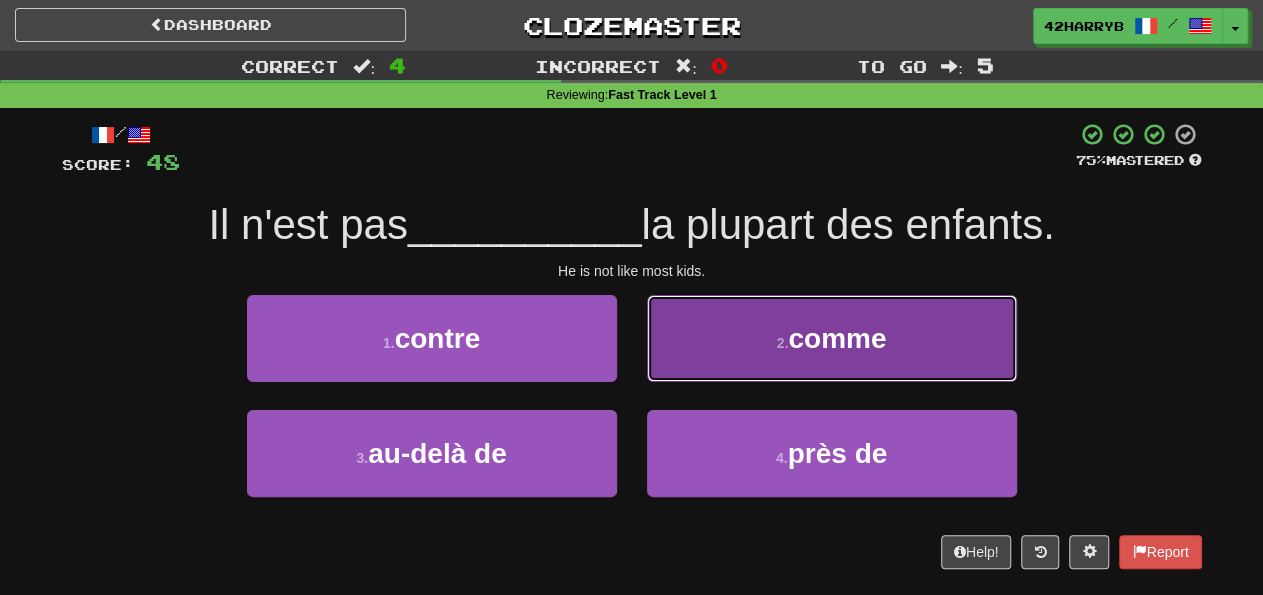click on "comme" at bounding box center [837, 338] 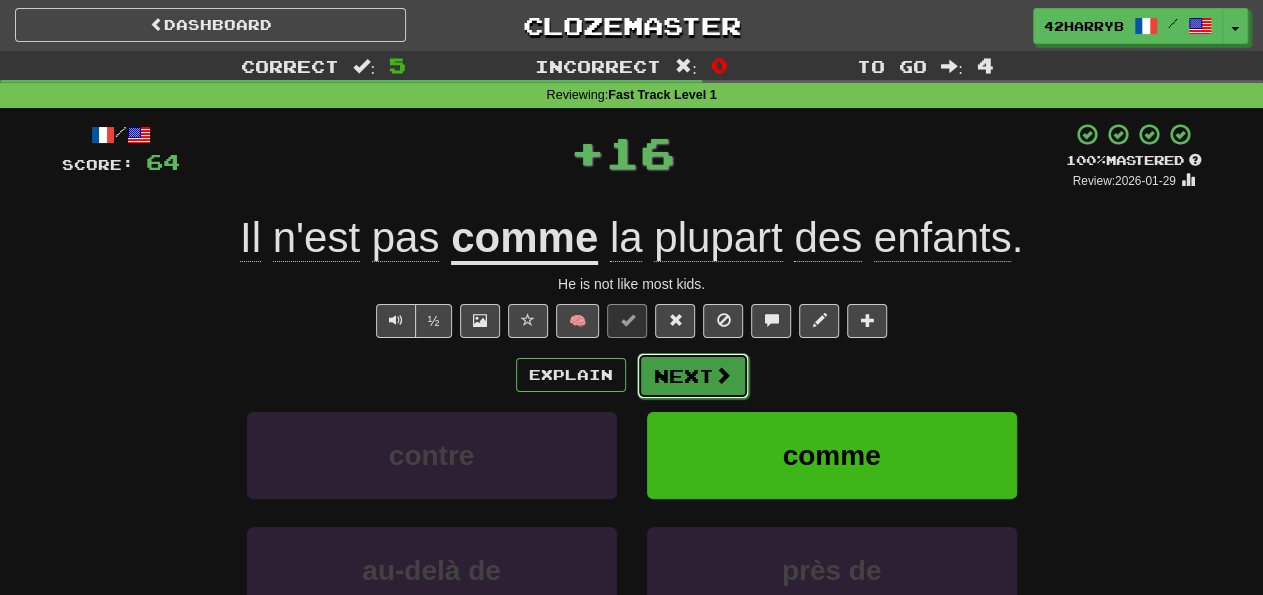 click on "Next" at bounding box center (693, 376) 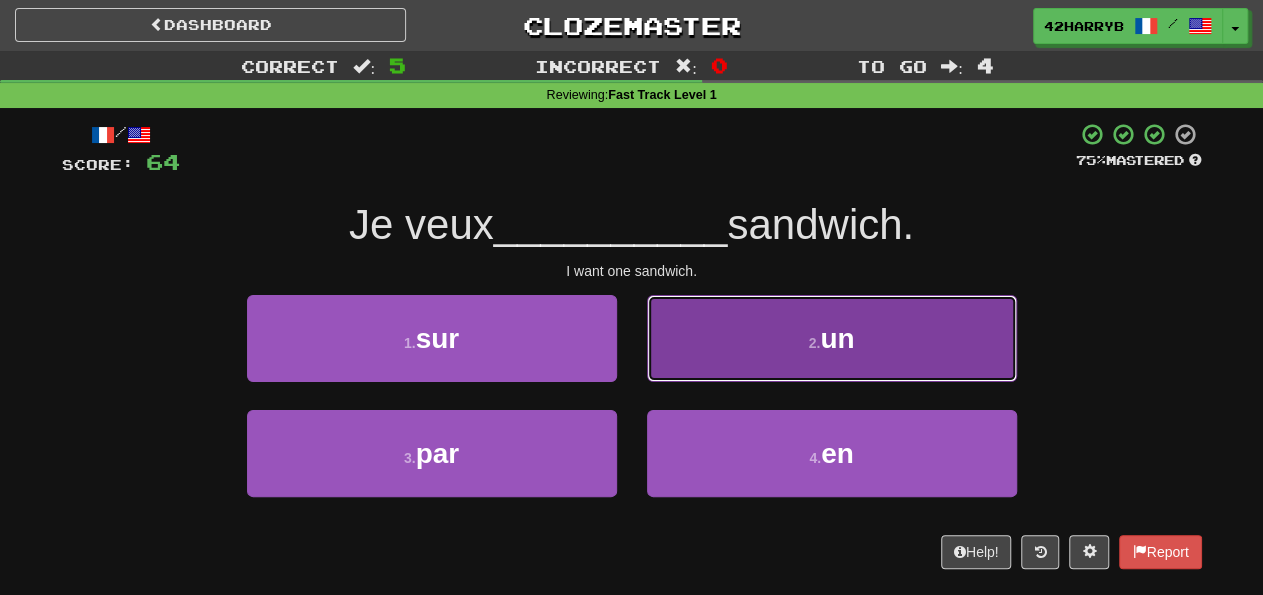 click on "2 .  un" at bounding box center (832, 338) 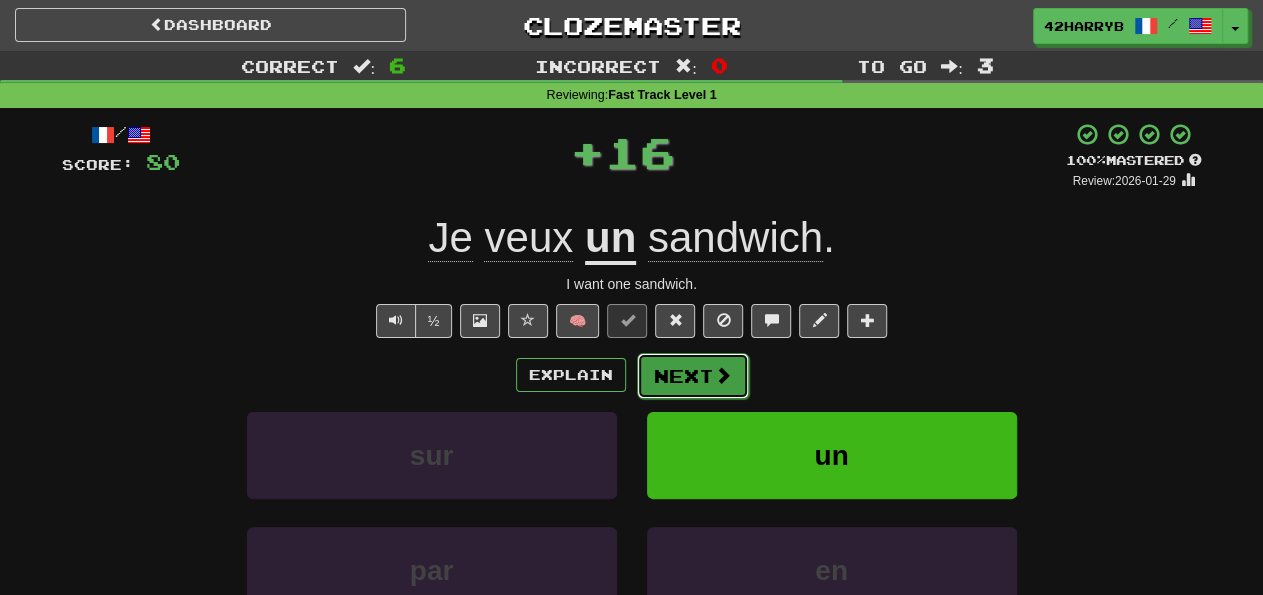 click on "Next" at bounding box center [693, 376] 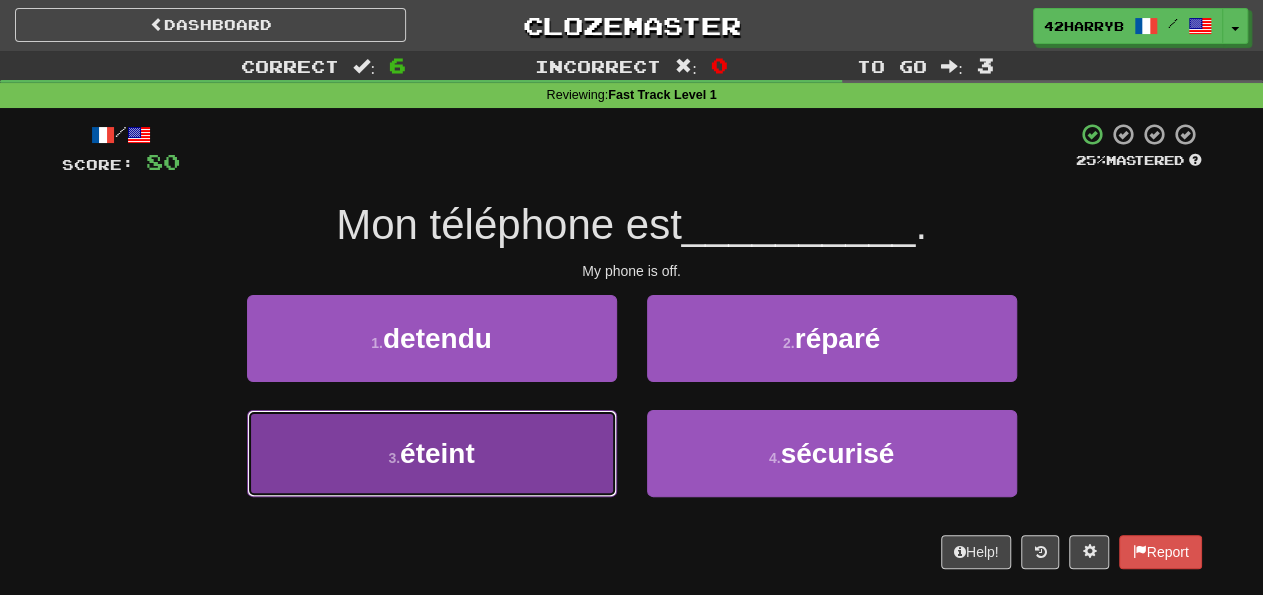 click on "3 .  éteint" at bounding box center [432, 453] 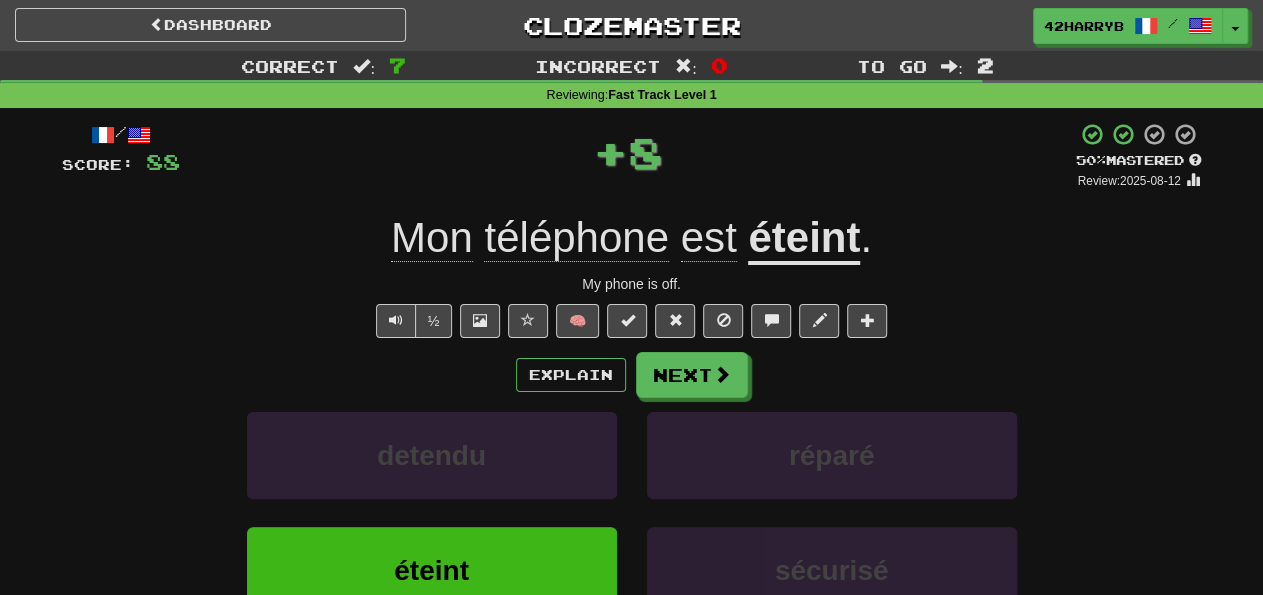 click on "Explain Next detendu réparé éteint sécurisé Learn more: detendu réparé éteint sécurisé" at bounding box center [632, 512] 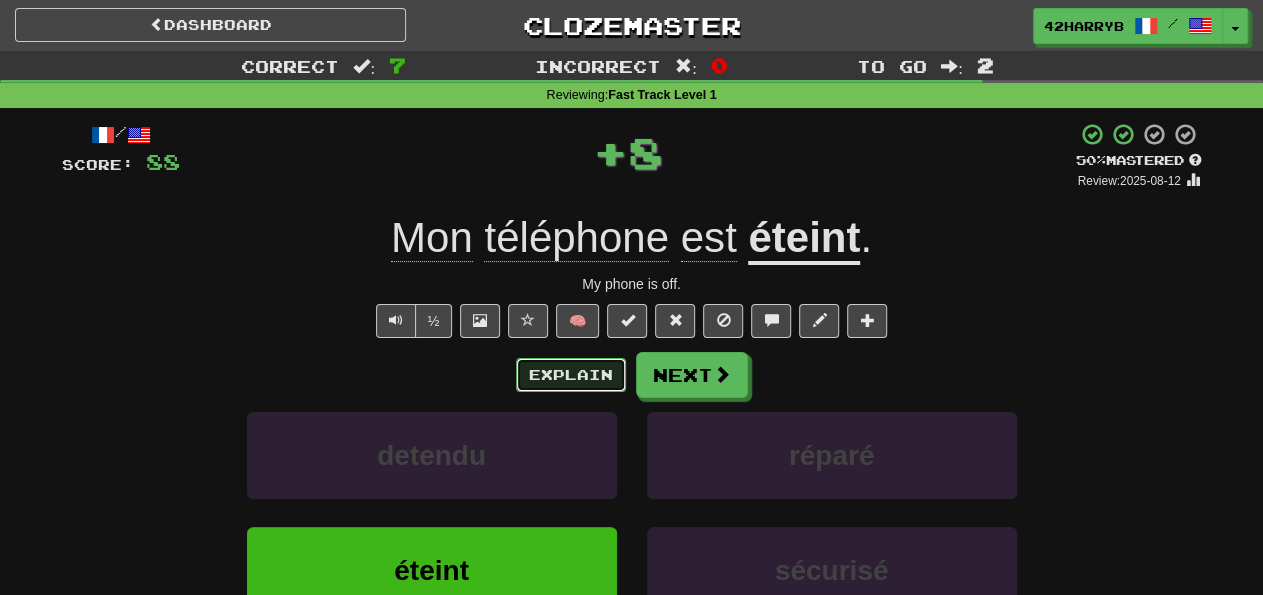 click on "Explain" at bounding box center [571, 375] 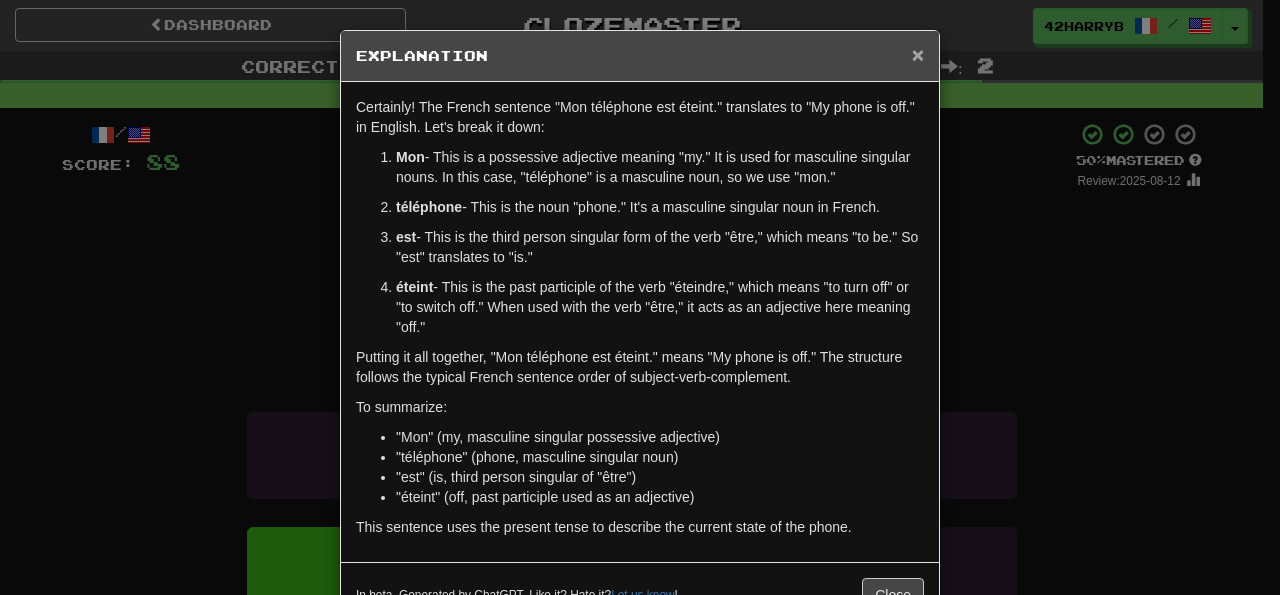 click on "×" at bounding box center (918, 54) 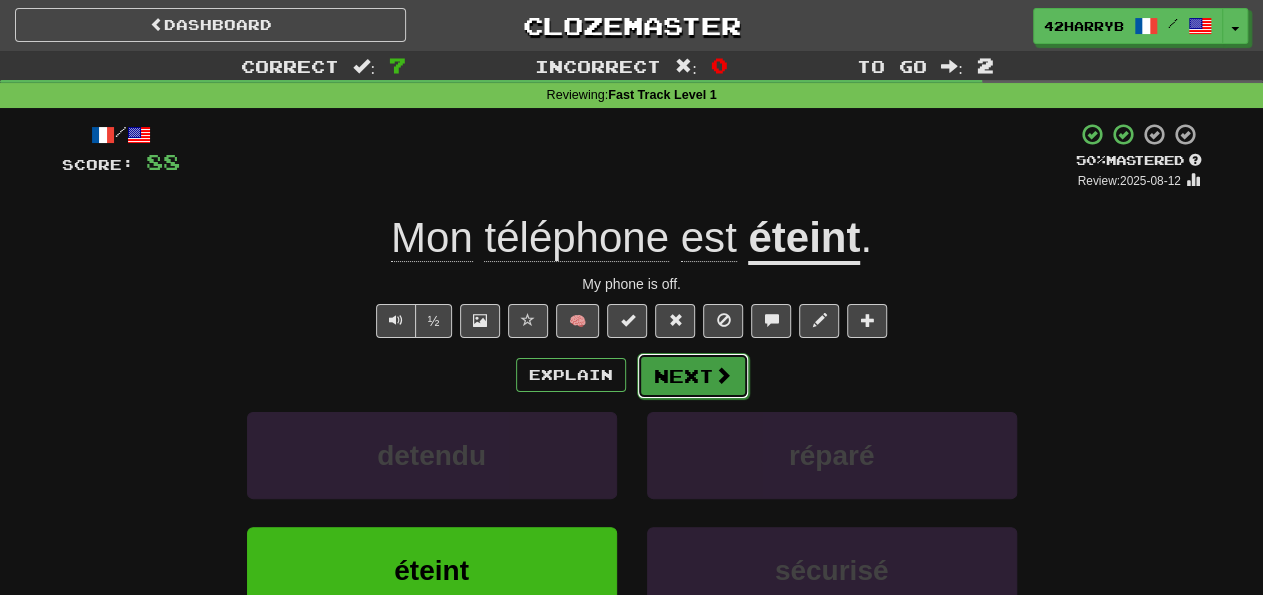 click on "Next" at bounding box center [693, 376] 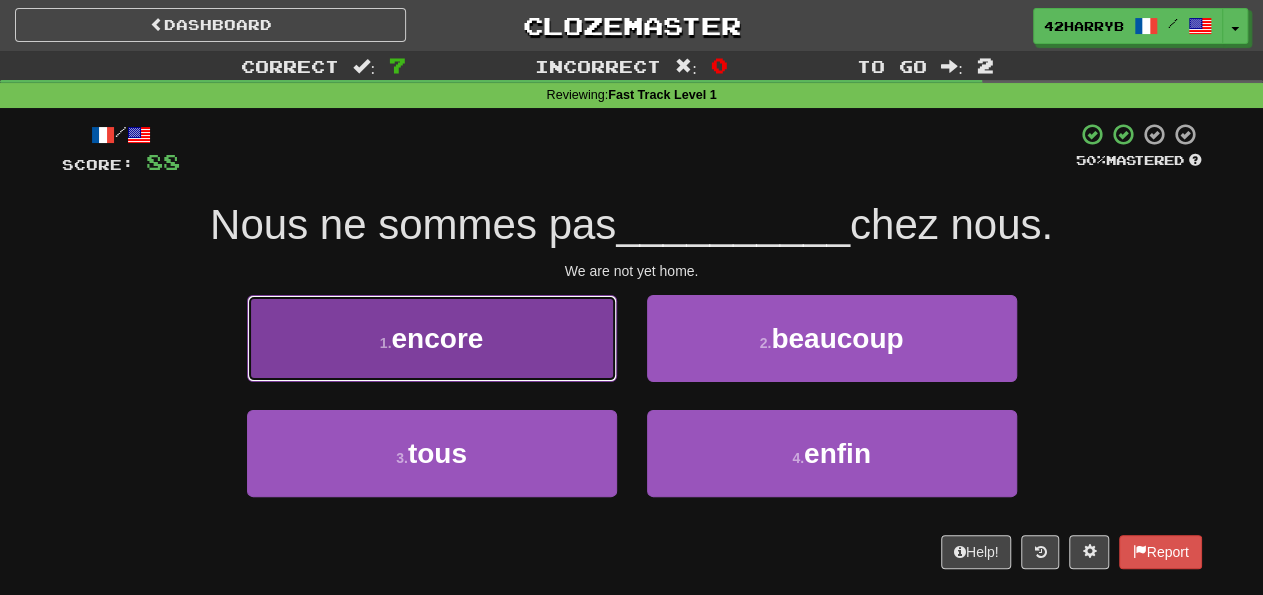 click on "1 .  encore" at bounding box center [432, 338] 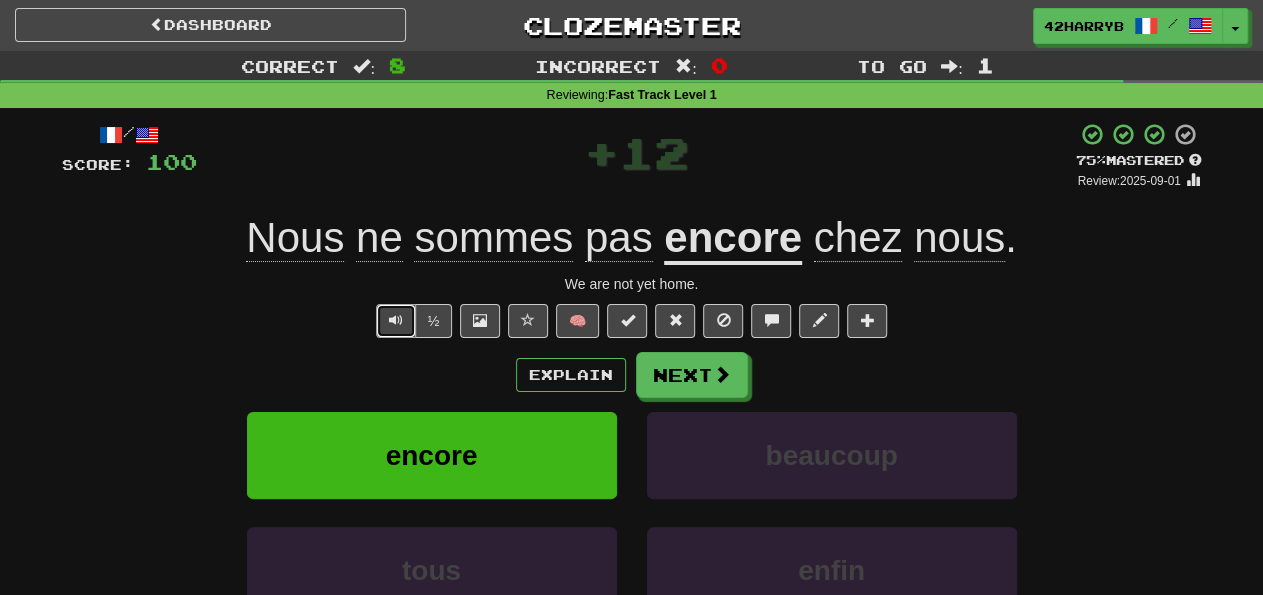 click at bounding box center (396, 320) 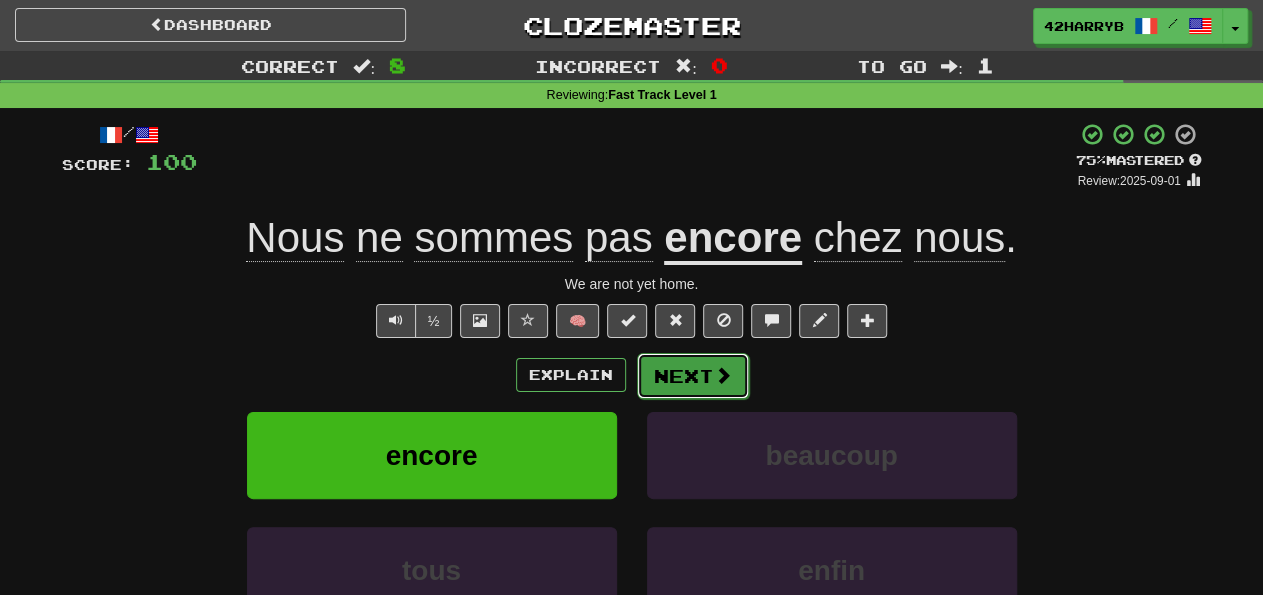 click at bounding box center (723, 375) 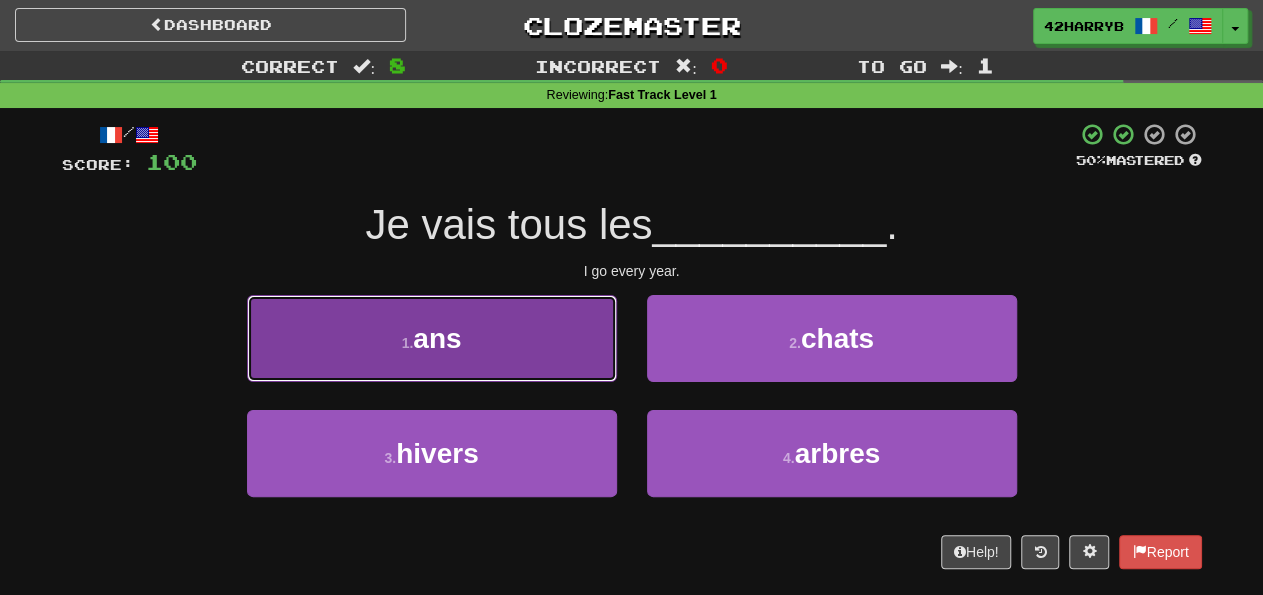 click on "1 .  ans" at bounding box center [432, 338] 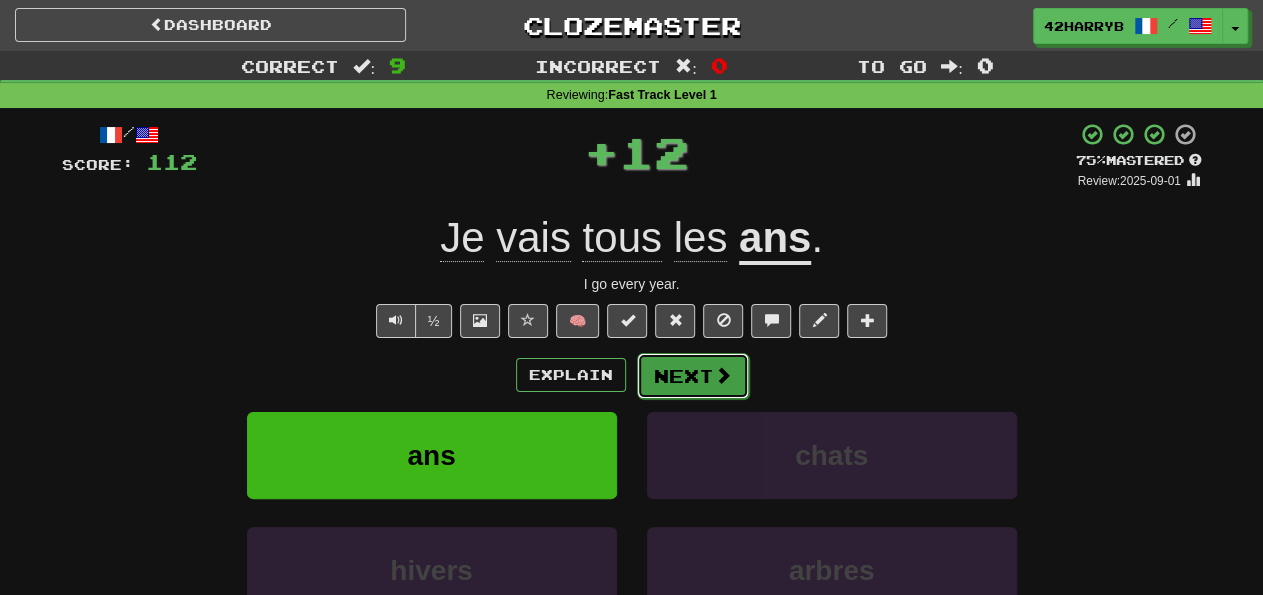 click on "Next" at bounding box center (693, 376) 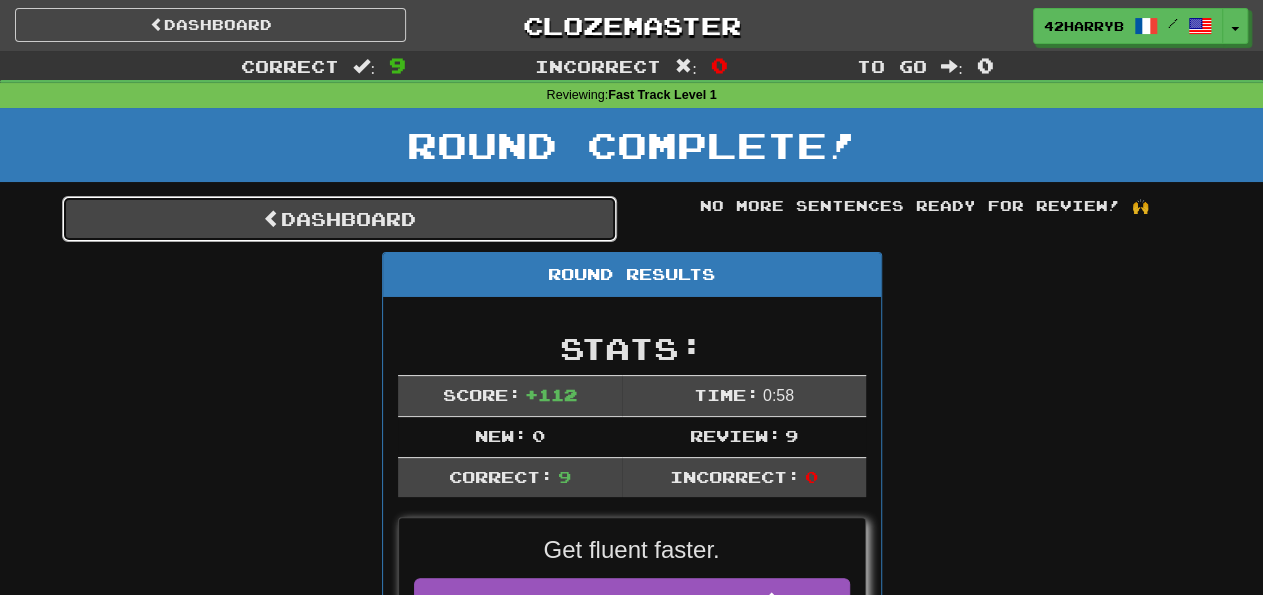 click on "Dashboard" at bounding box center (339, 219) 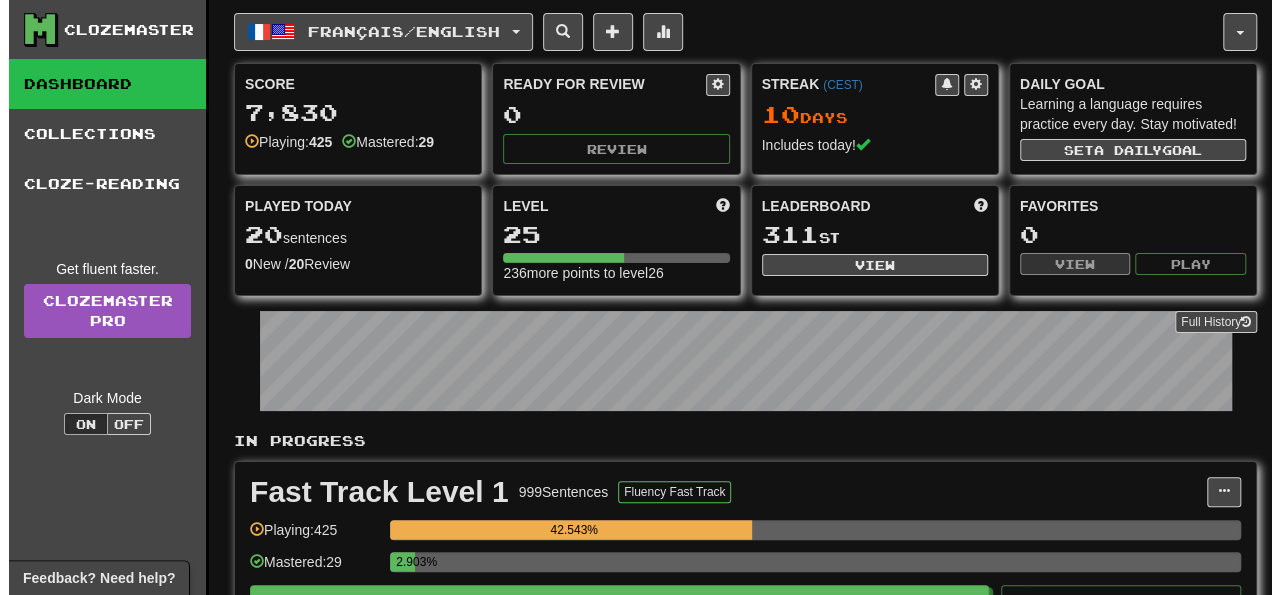 scroll, scrollTop: 118, scrollLeft: 0, axis: vertical 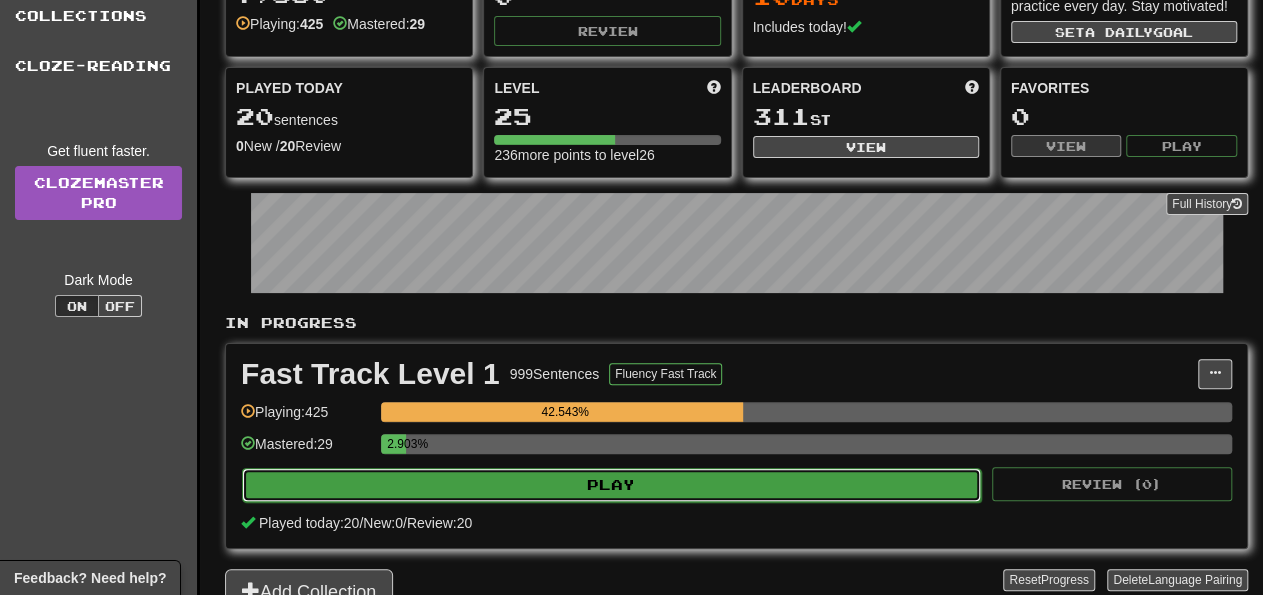 click on "Play" at bounding box center [611, 485] 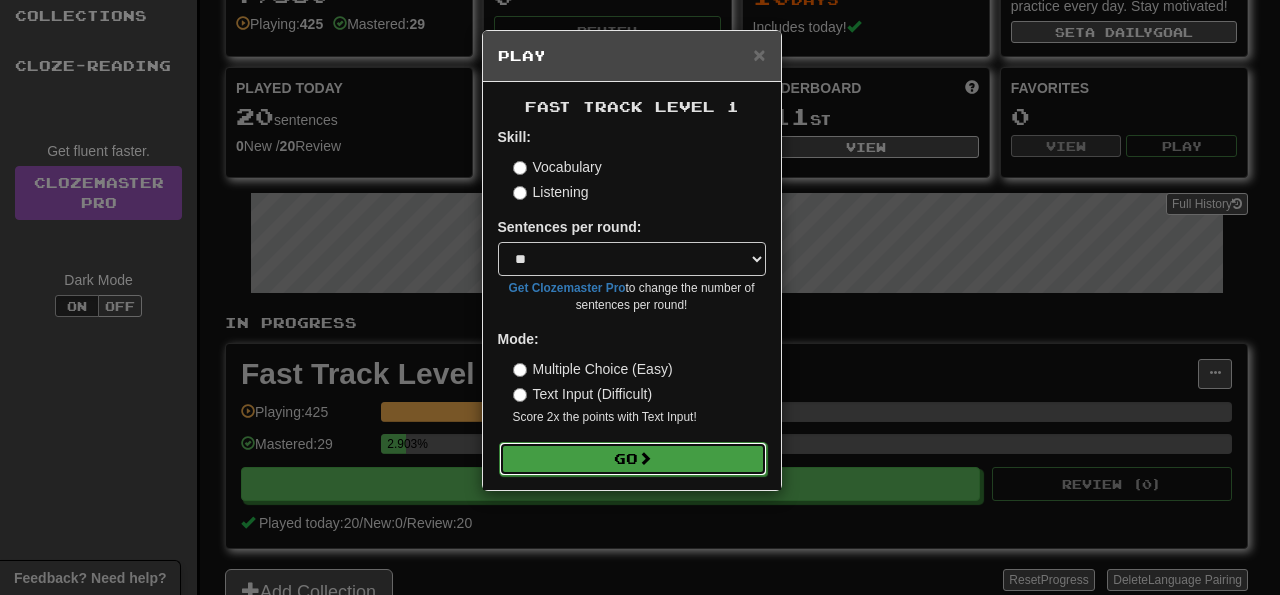 click on "Go" at bounding box center (633, 459) 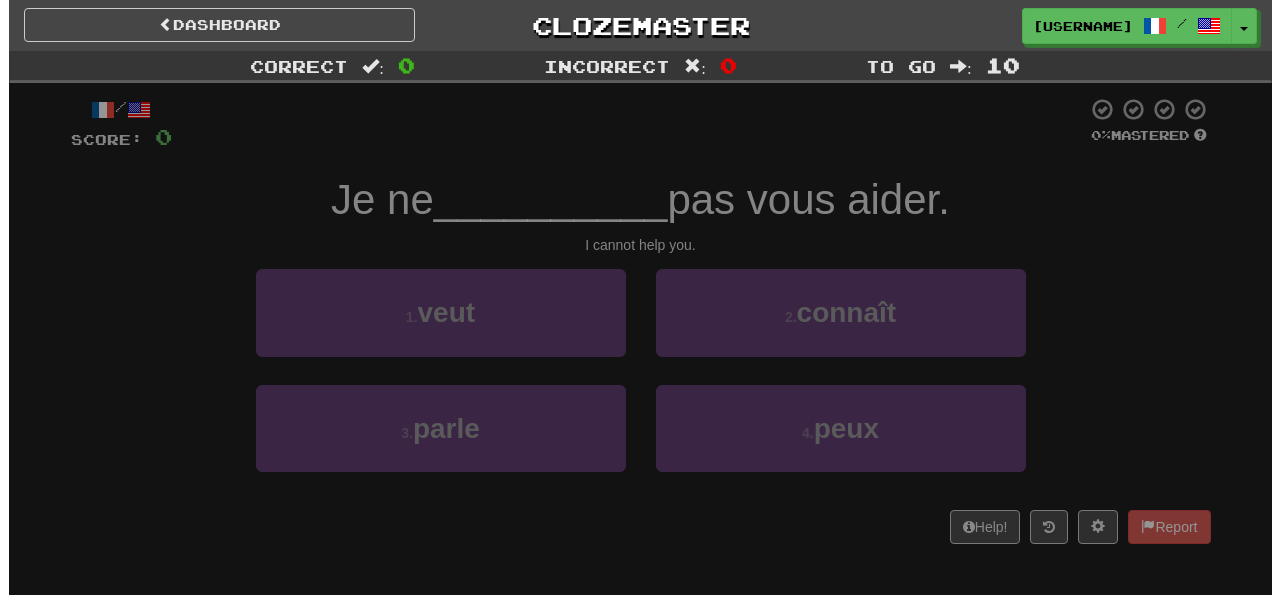 scroll, scrollTop: 0, scrollLeft: 0, axis: both 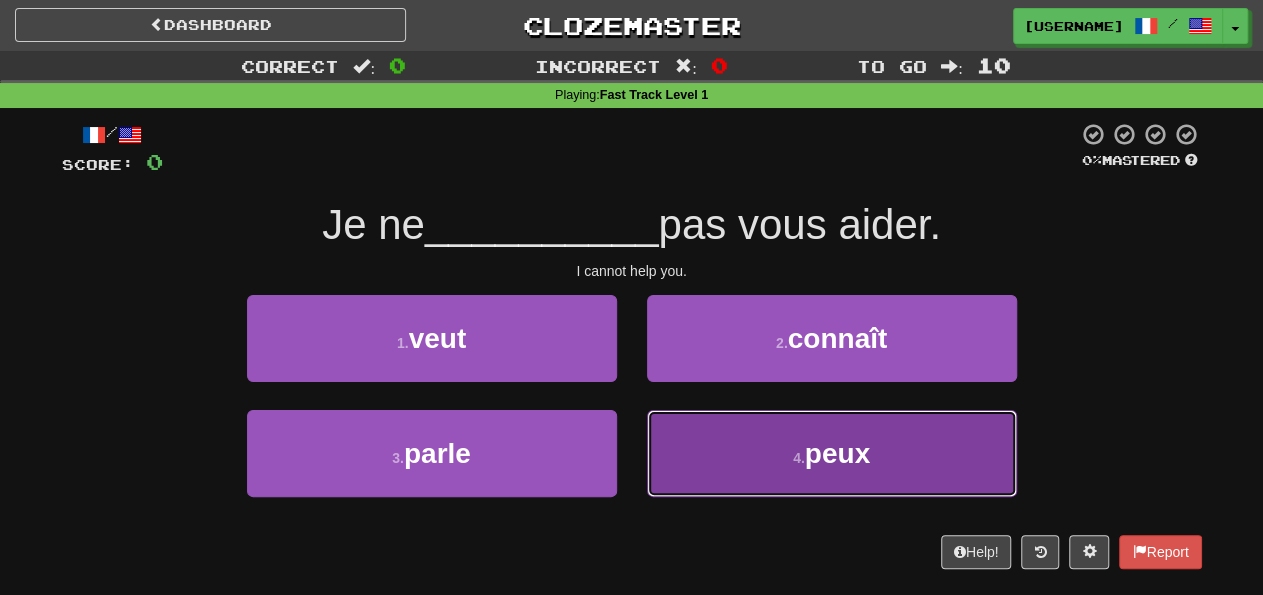 click on "4 .  peux" at bounding box center [832, 453] 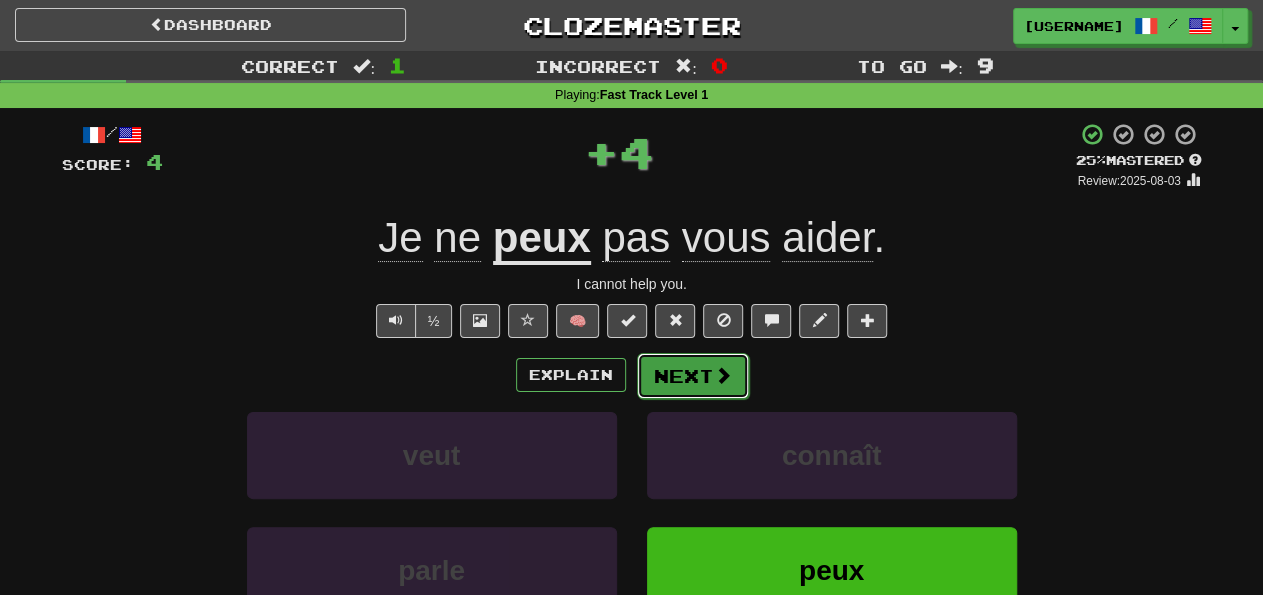 click on "Next" at bounding box center [693, 376] 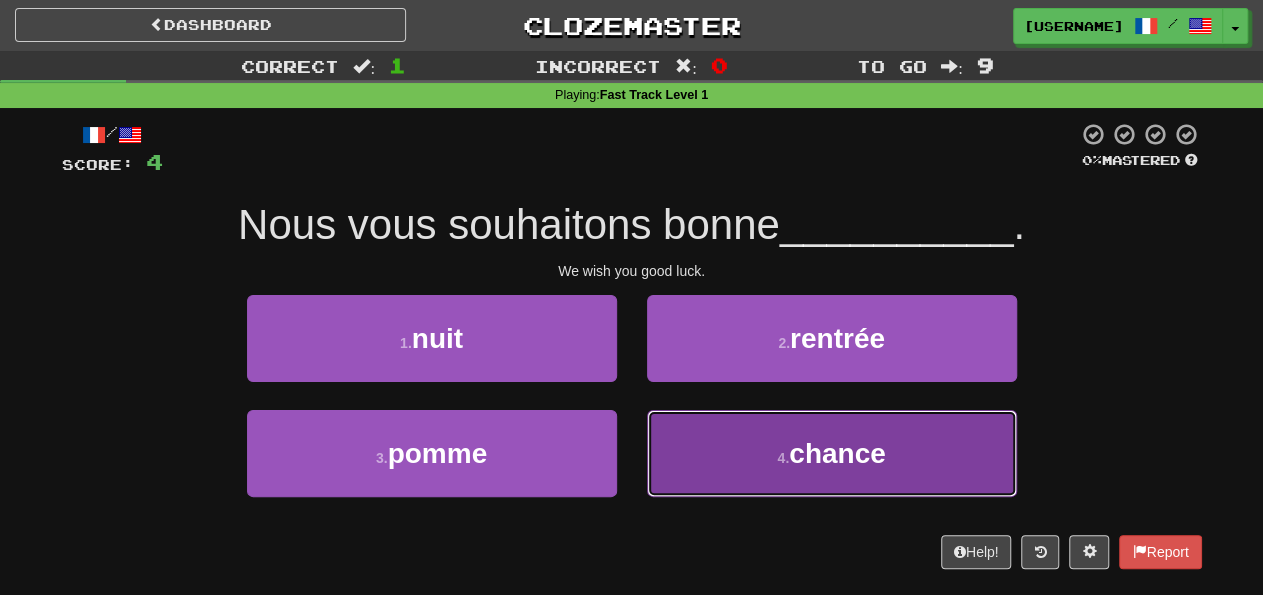 click on "4 .  chance" at bounding box center (832, 453) 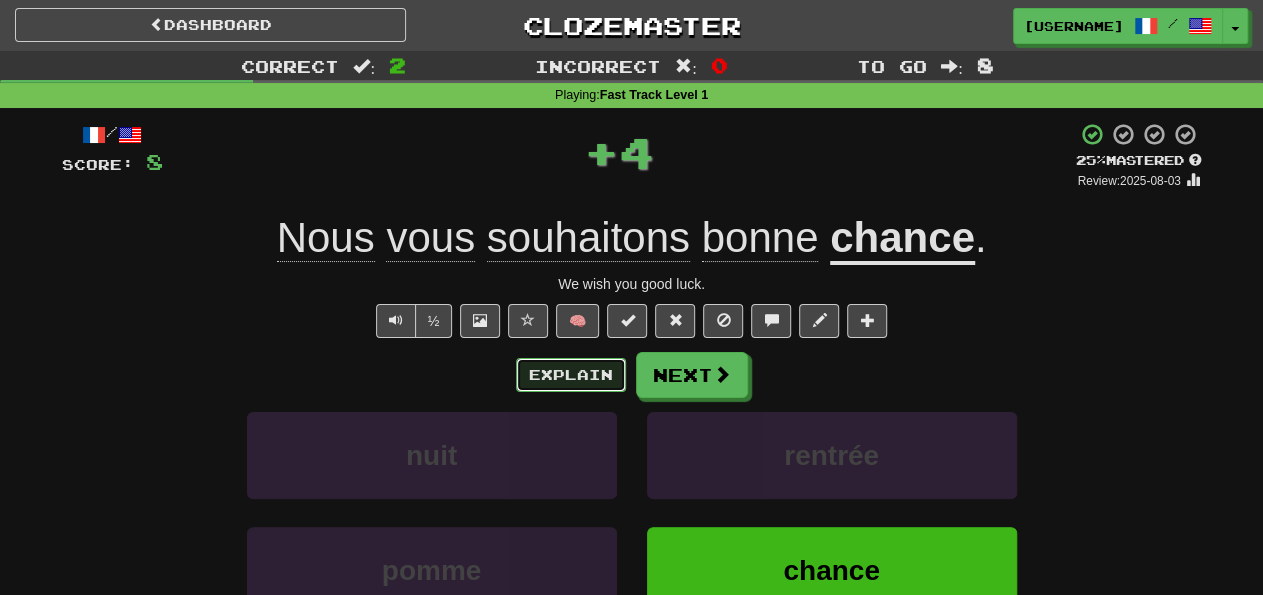 click on "Explain" at bounding box center (571, 375) 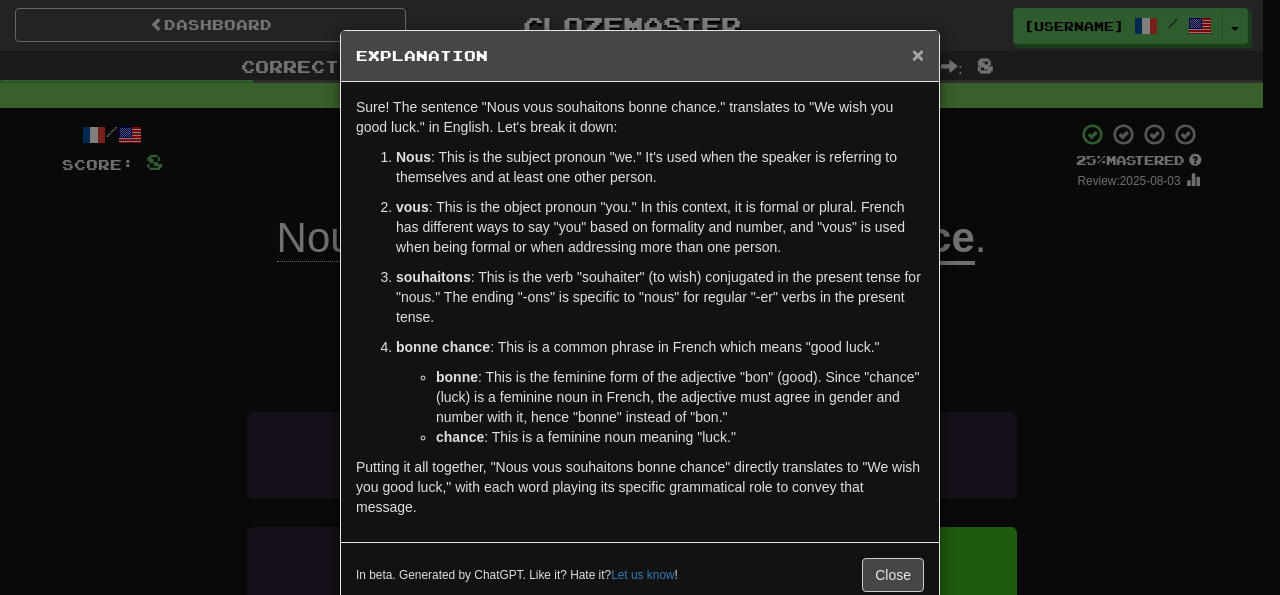 click on "×" at bounding box center (918, 54) 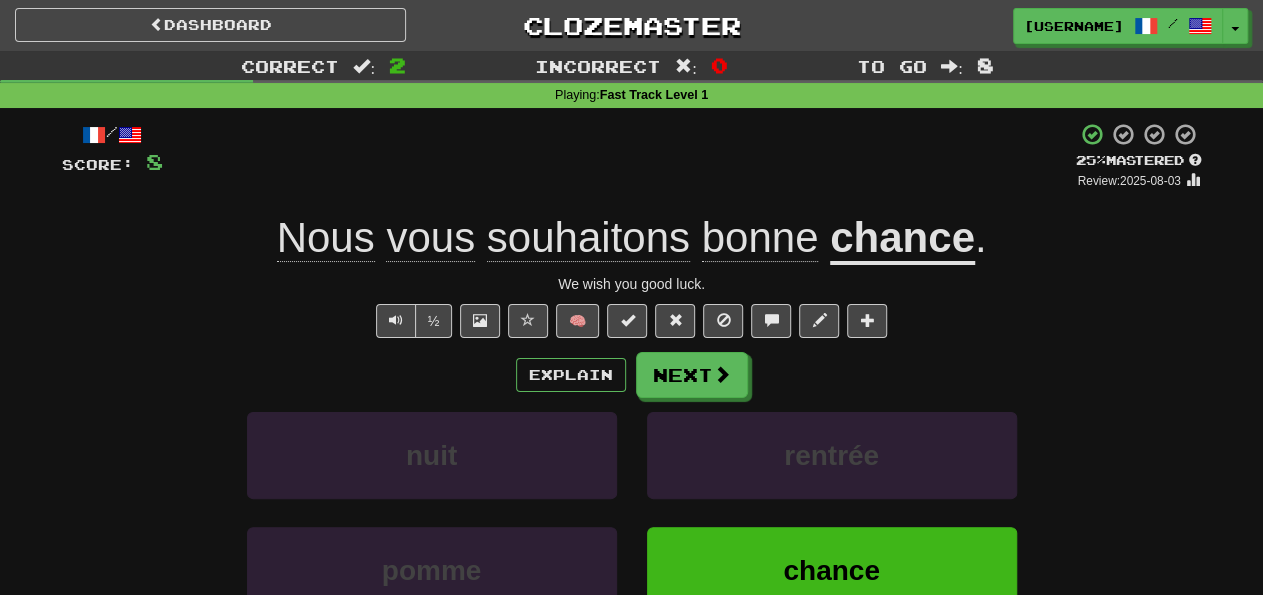 click on "Explain Next nuit rentrée pomme chance Learn more: nuit rentrée pomme chance" at bounding box center [632, 512] 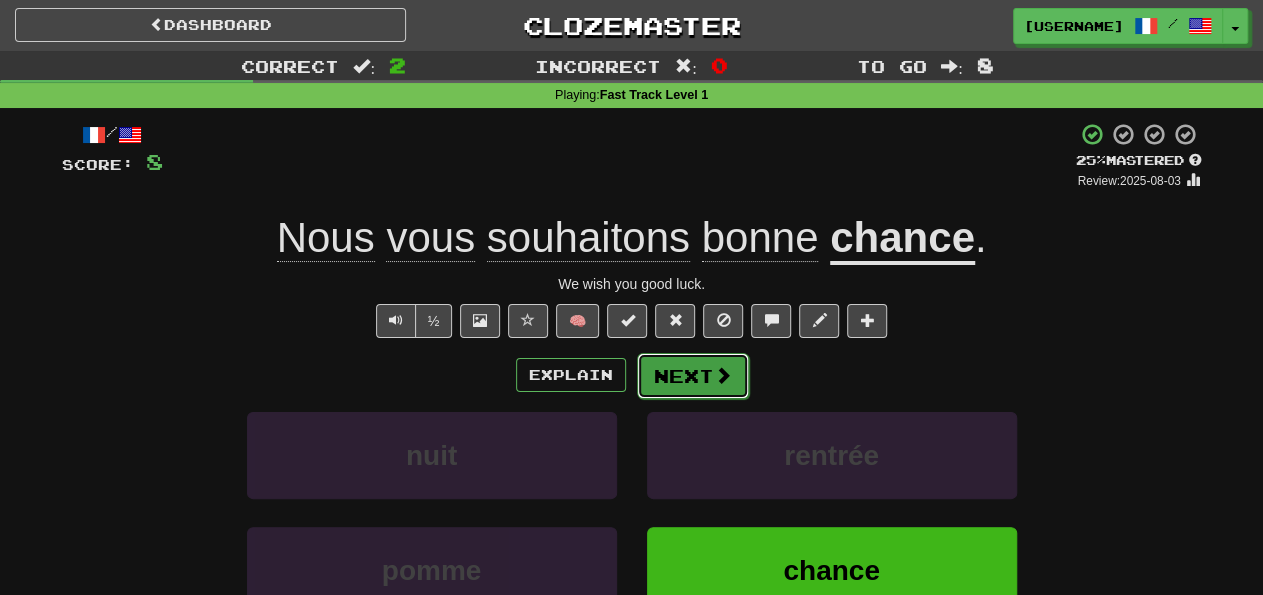 click on "Next" at bounding box center [693, 376] 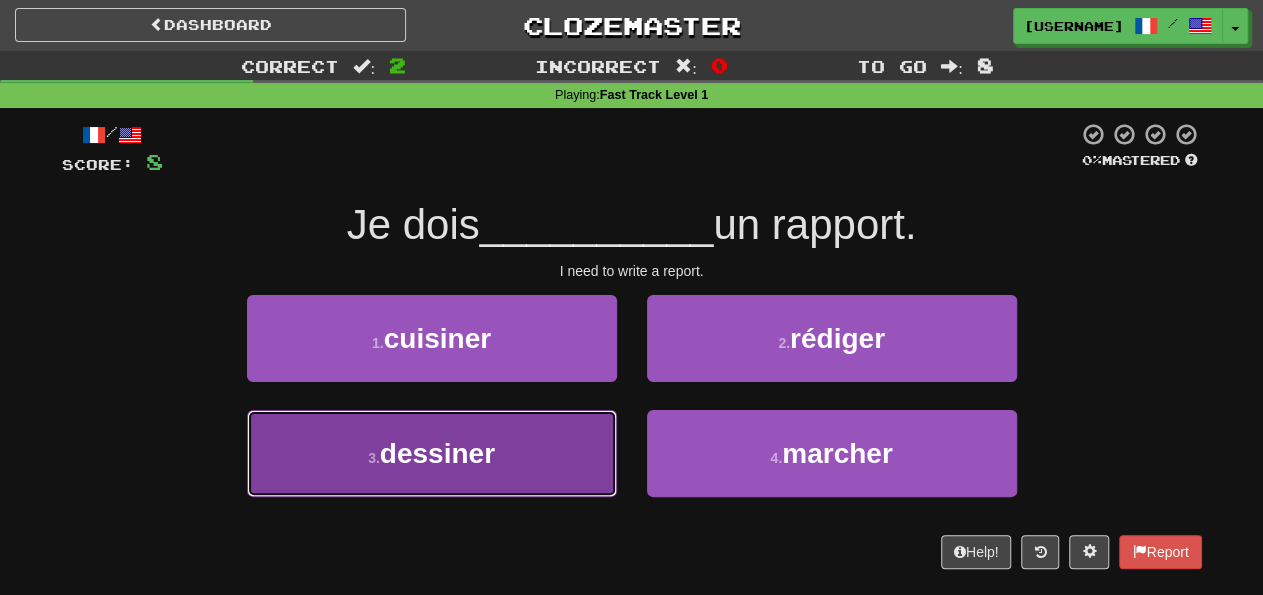 click on "3 .  dessiner" at bounding box center [432, 453] 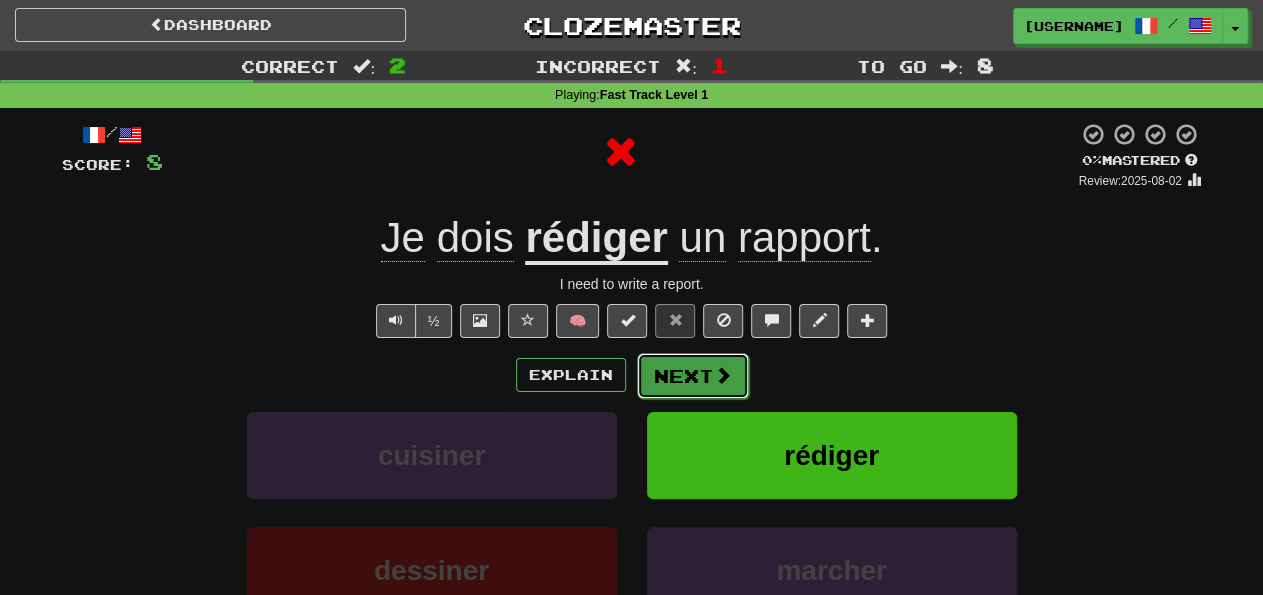 click on "Next" at bounding box center (693, 376) 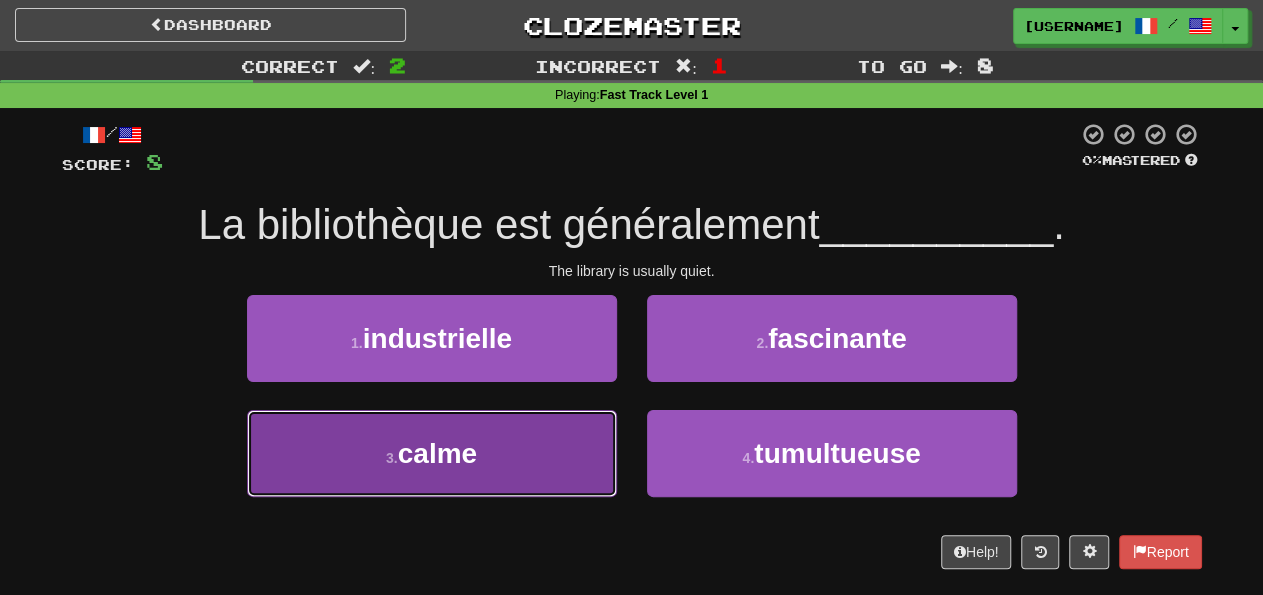 click on "3 .  calme" at bounding box center (432, 453) 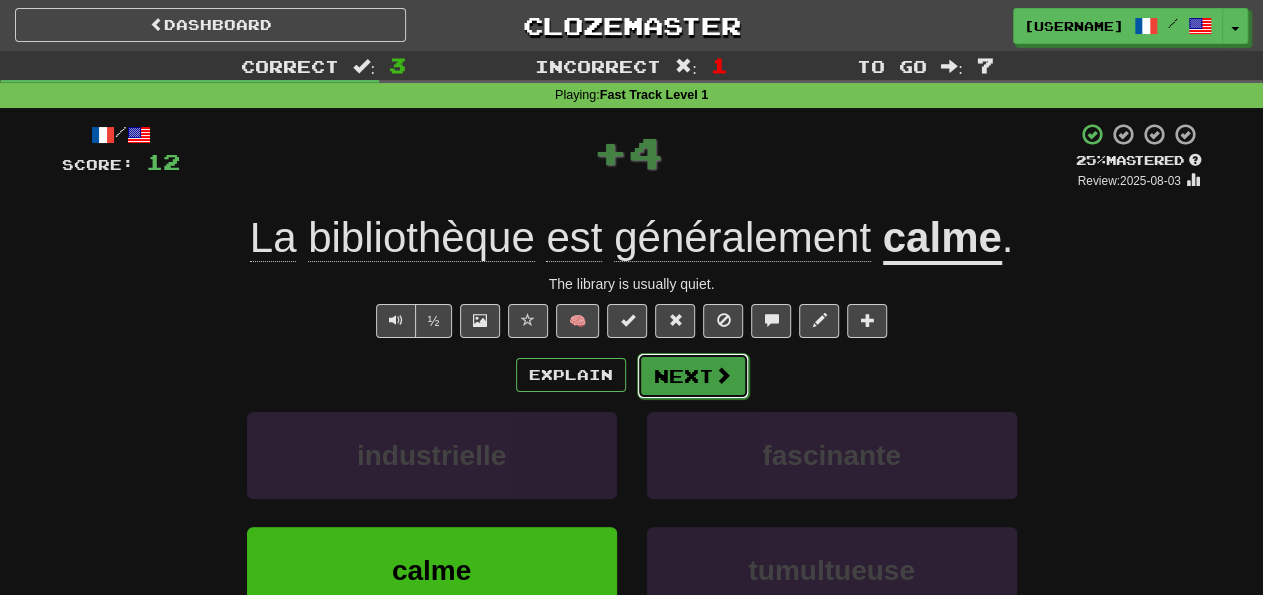 click on "Next" at bounding box center (693, 376) 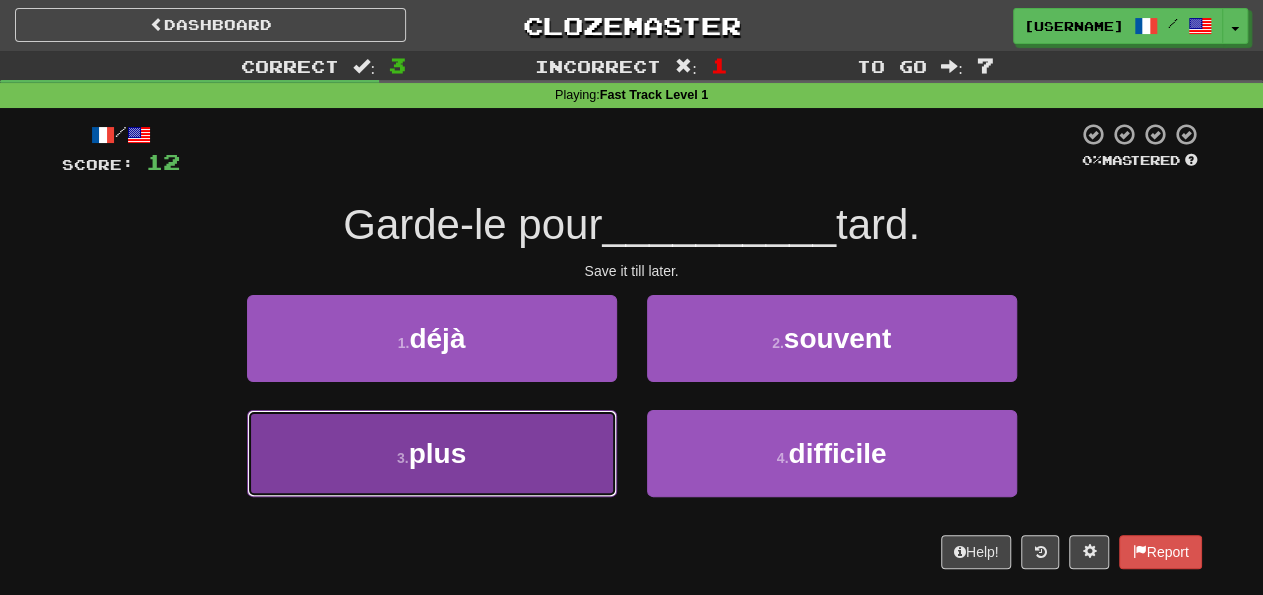 click on "3 .  plus" at bounding box center (432, 453) 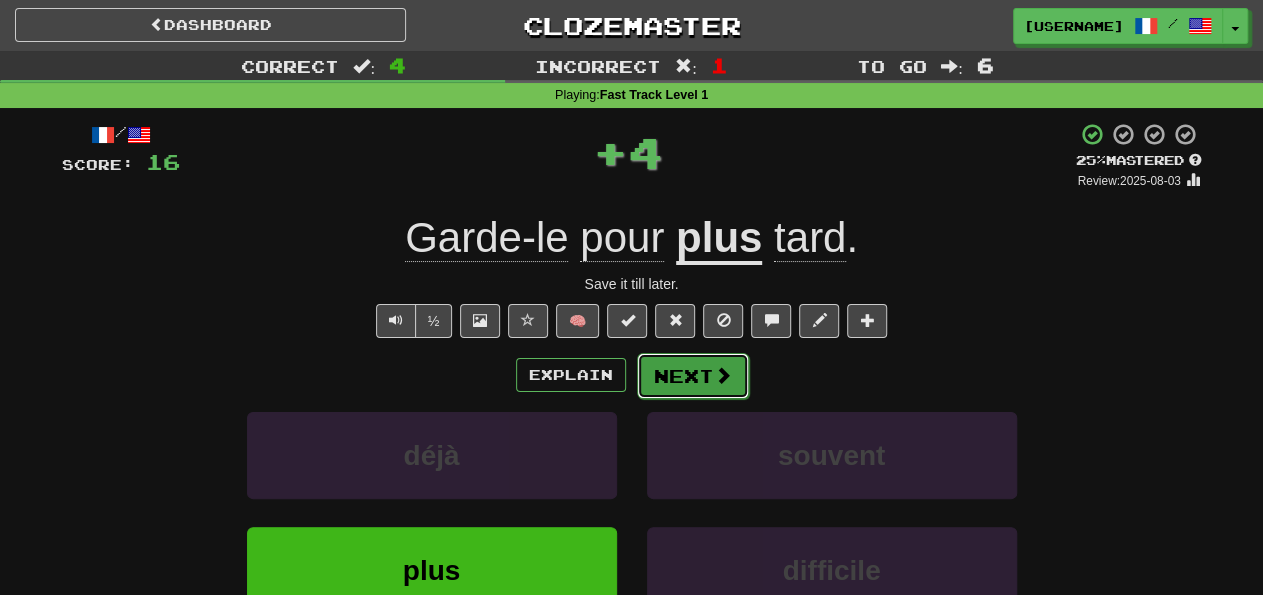 click on "Next" at bounding box center [693, 376] 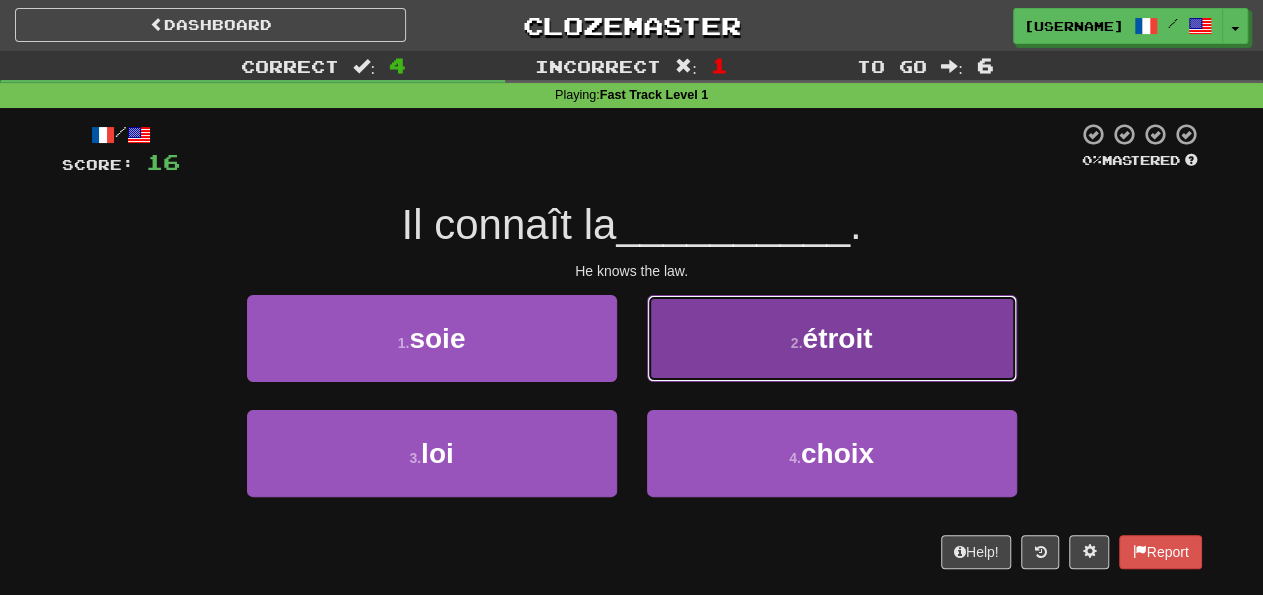click on "2 .  étroit" at bounding box center [832, 338] 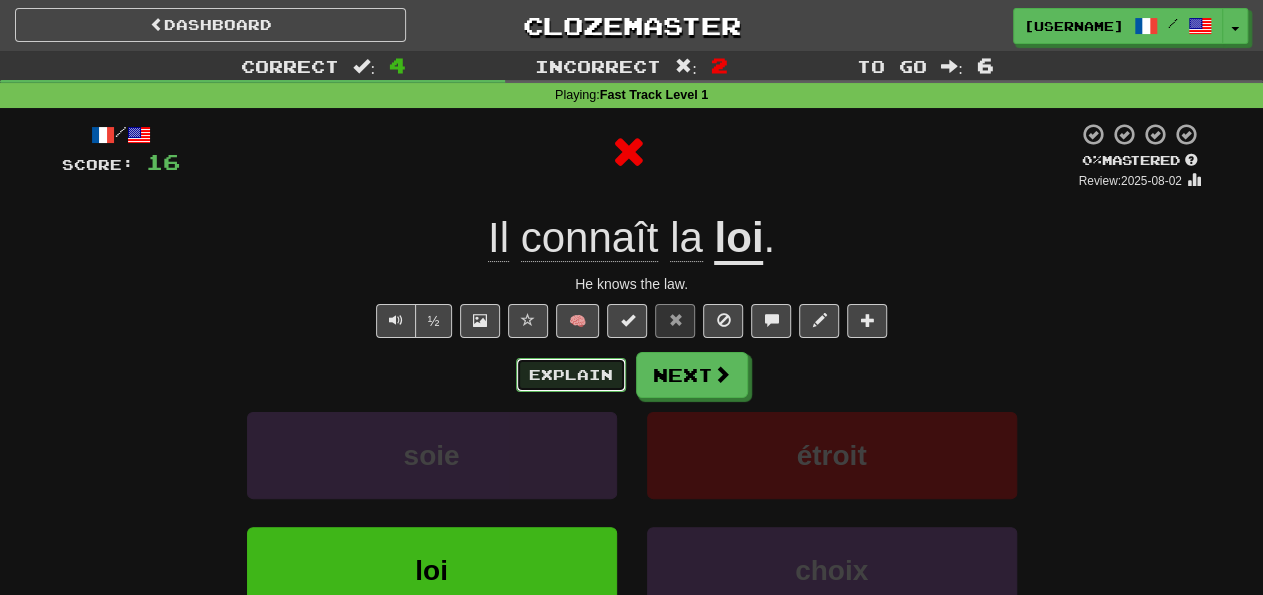 click on "Explain" at bounding box center (571, 375) 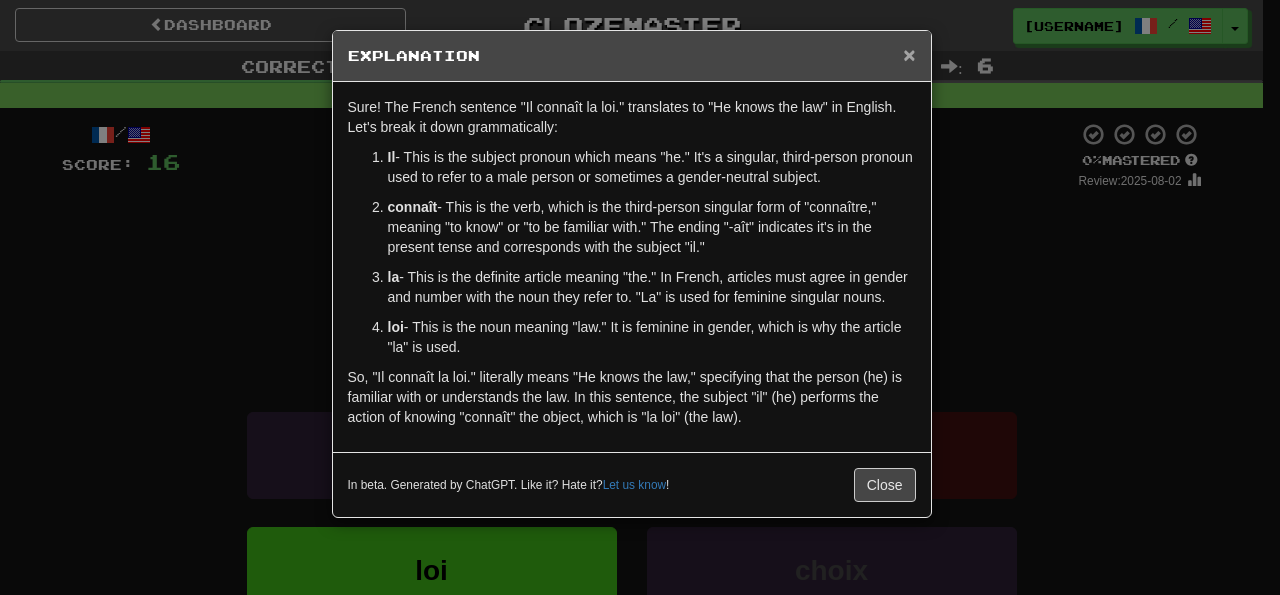click on "×" at bounding box center [909, 54] 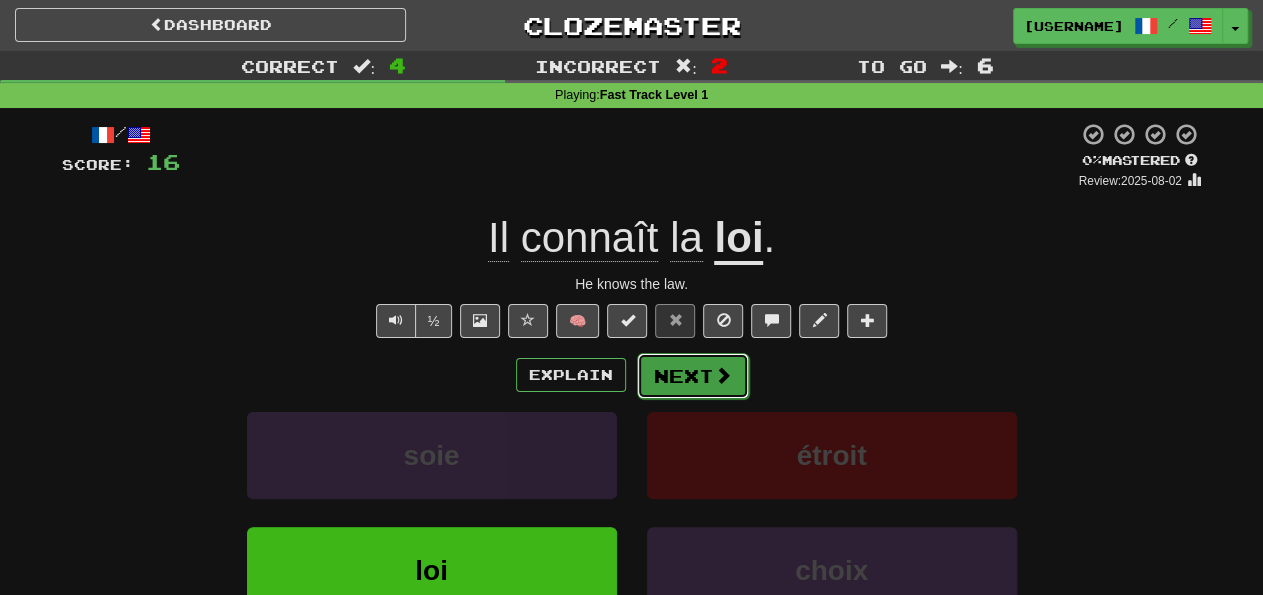 click on "Next" at bounding box center [693, 376] 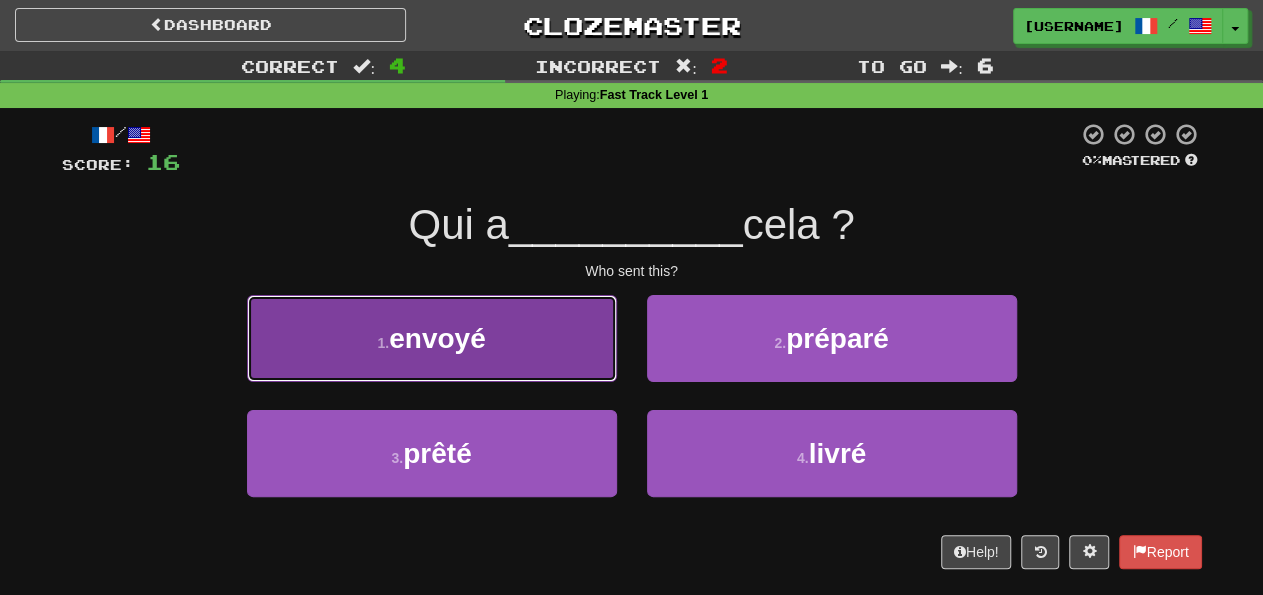 click on "1 .  envoyé" at bounding box center [432, 338] 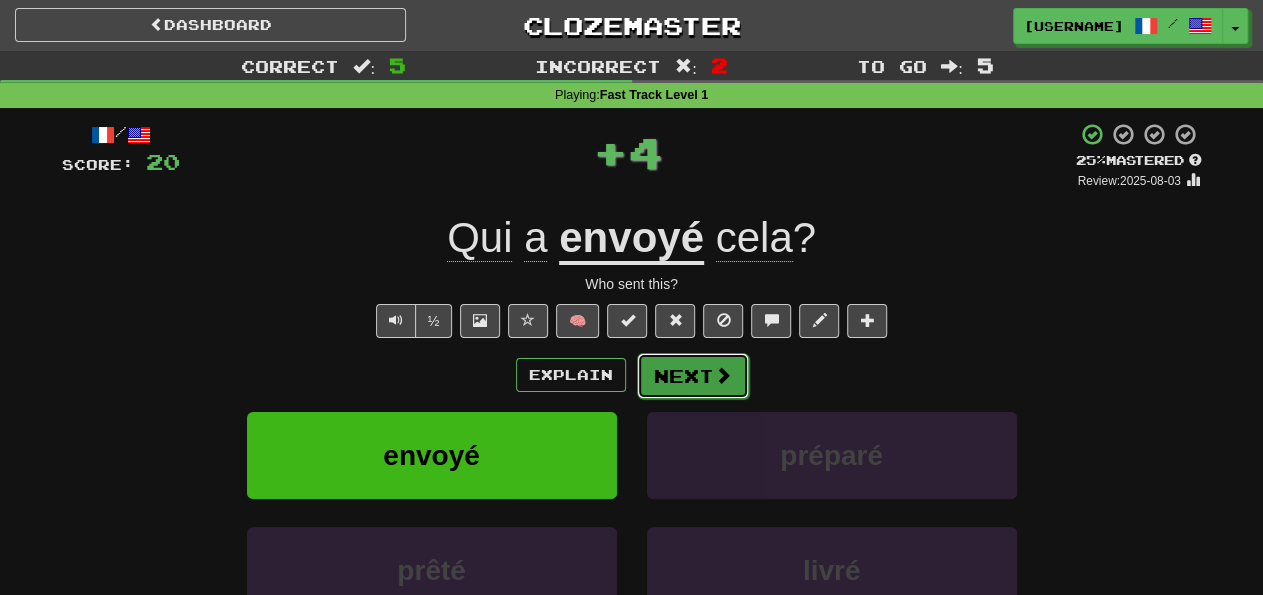 click on "Next" at bounding box center (693, 376) 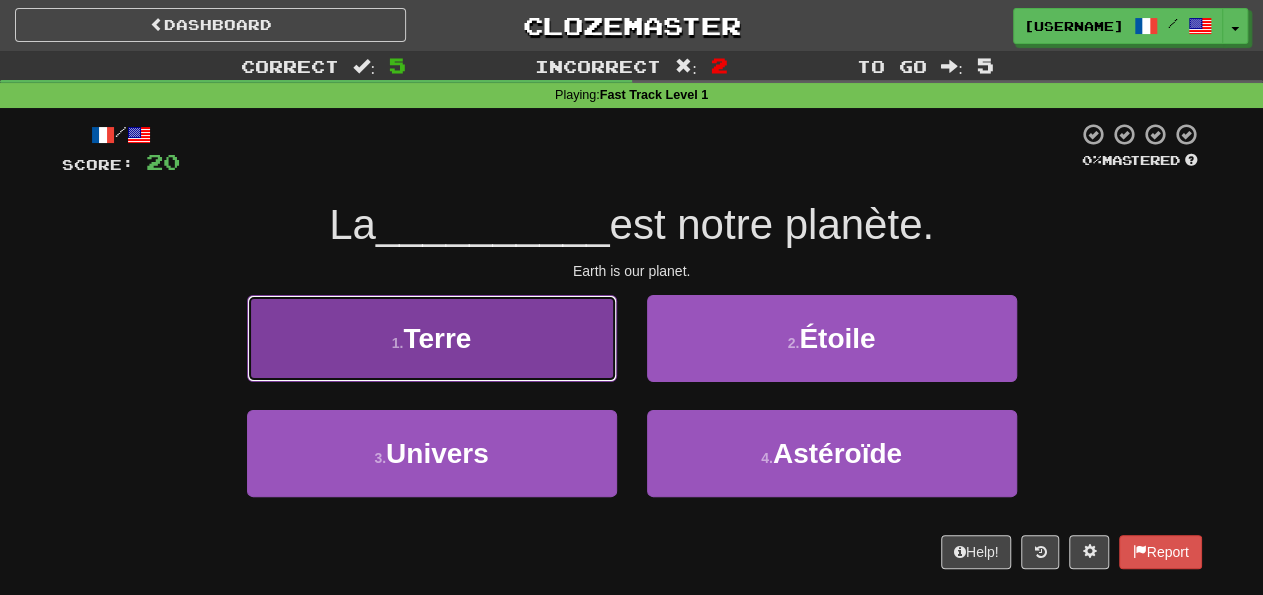 click on "1 .  Terre" at bounding box center (432, 338) 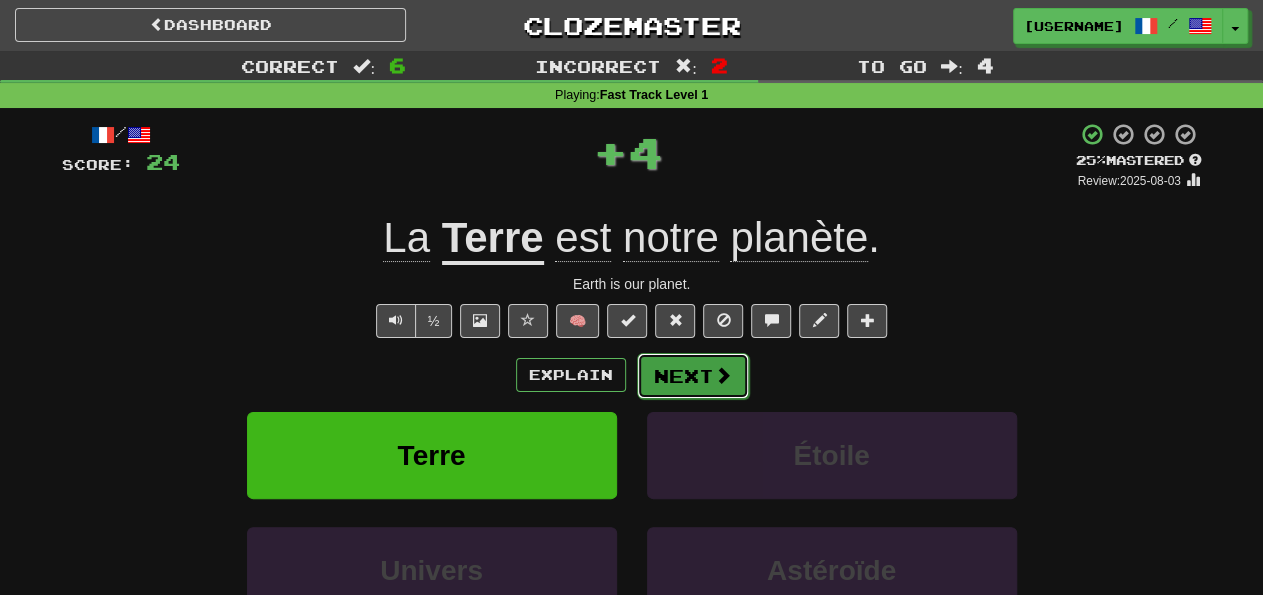 click on "Next" at bounding box center (693, 376) 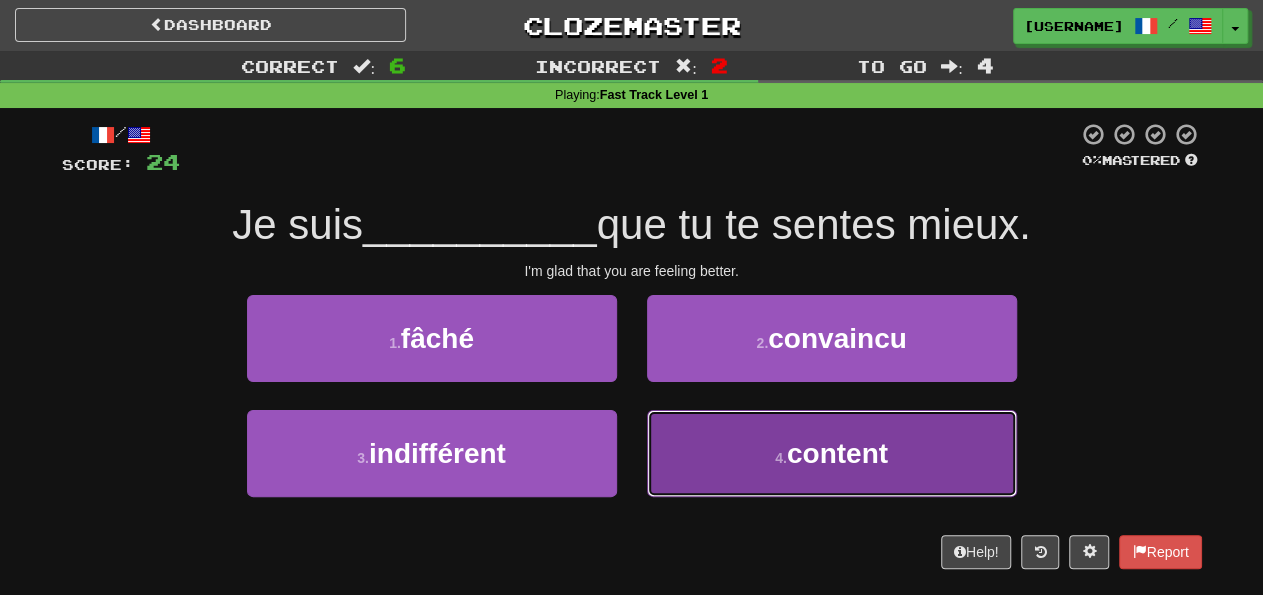 click on "4 .  content" at bounding box center [832, 453] 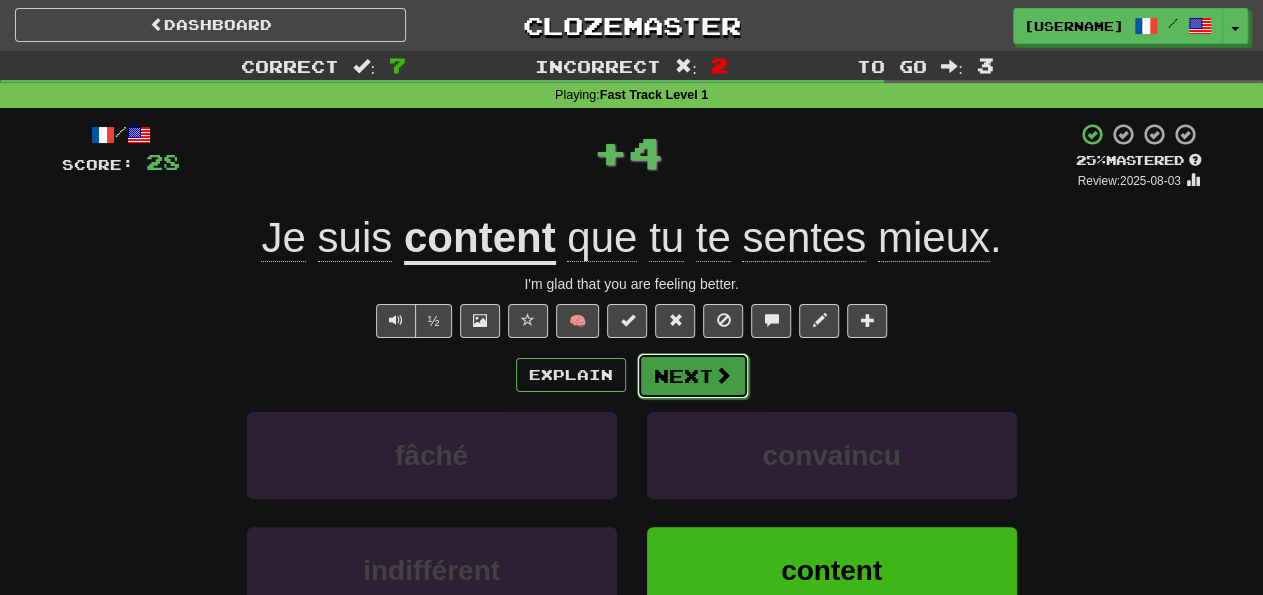 click on "Next" at bounding box center (693, 376) 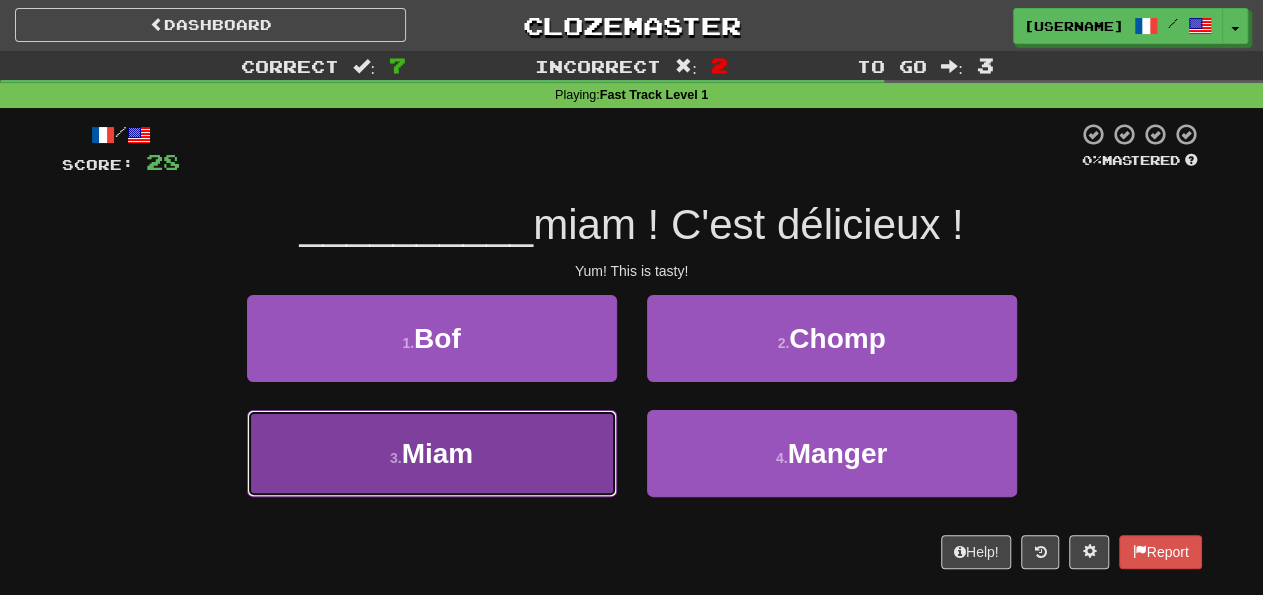 click on "3 .  Miam" at bounding box center [432, 453] 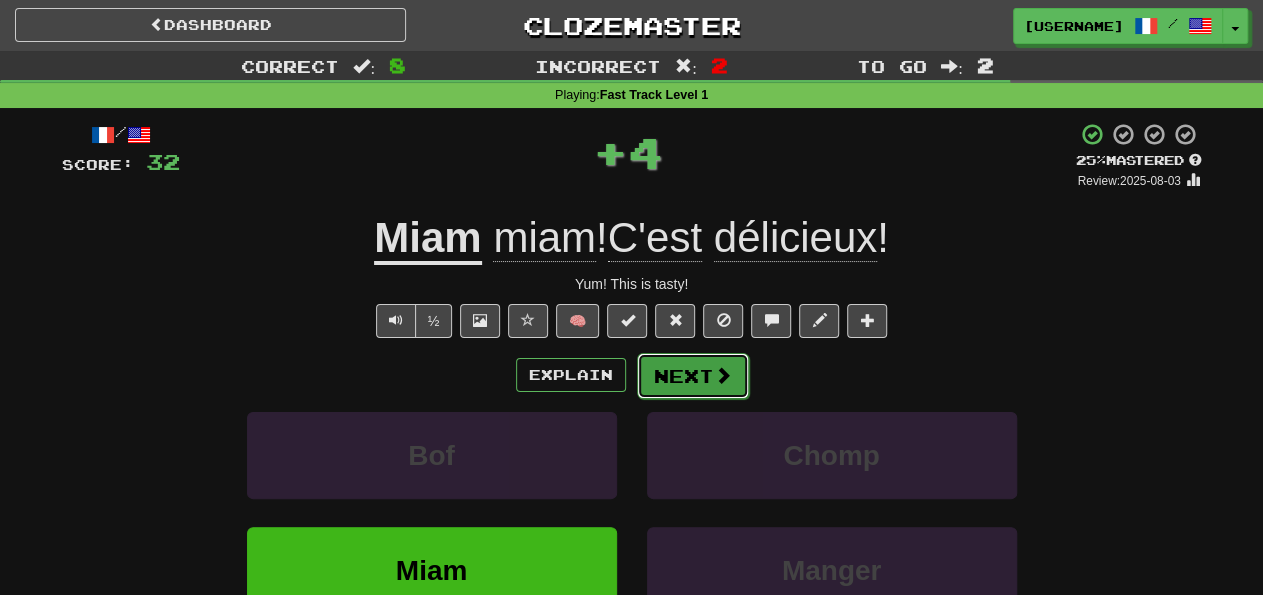click on "Next" at bounding box center [693, 376] 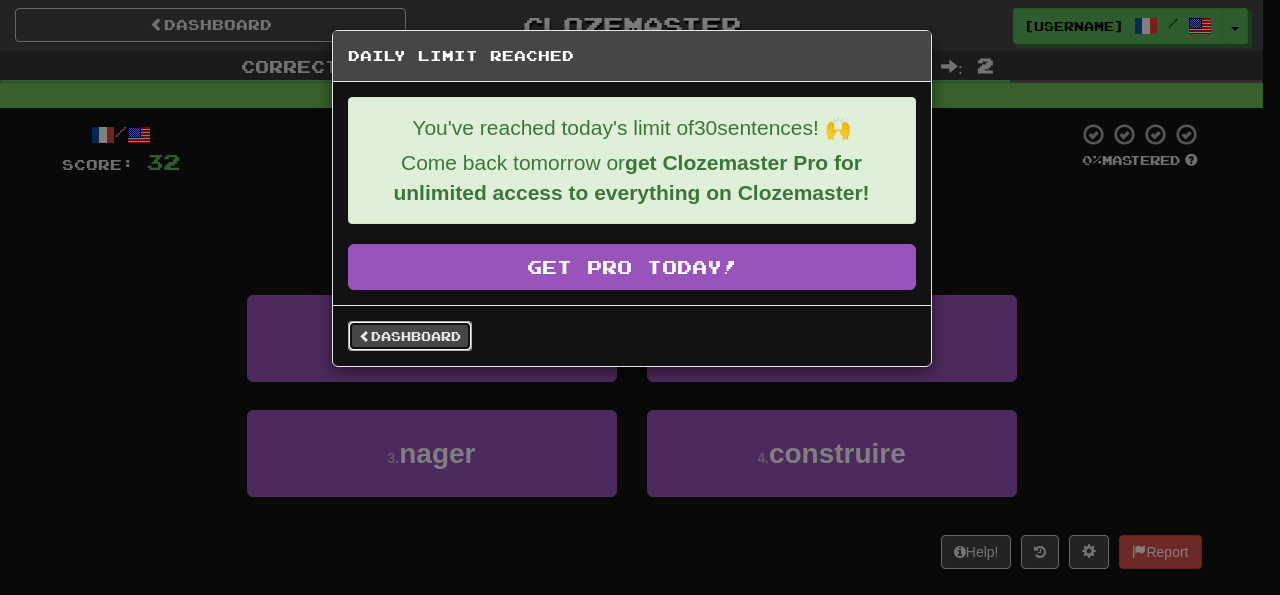 click on "Dashboard" at bounding box center (410, 336) 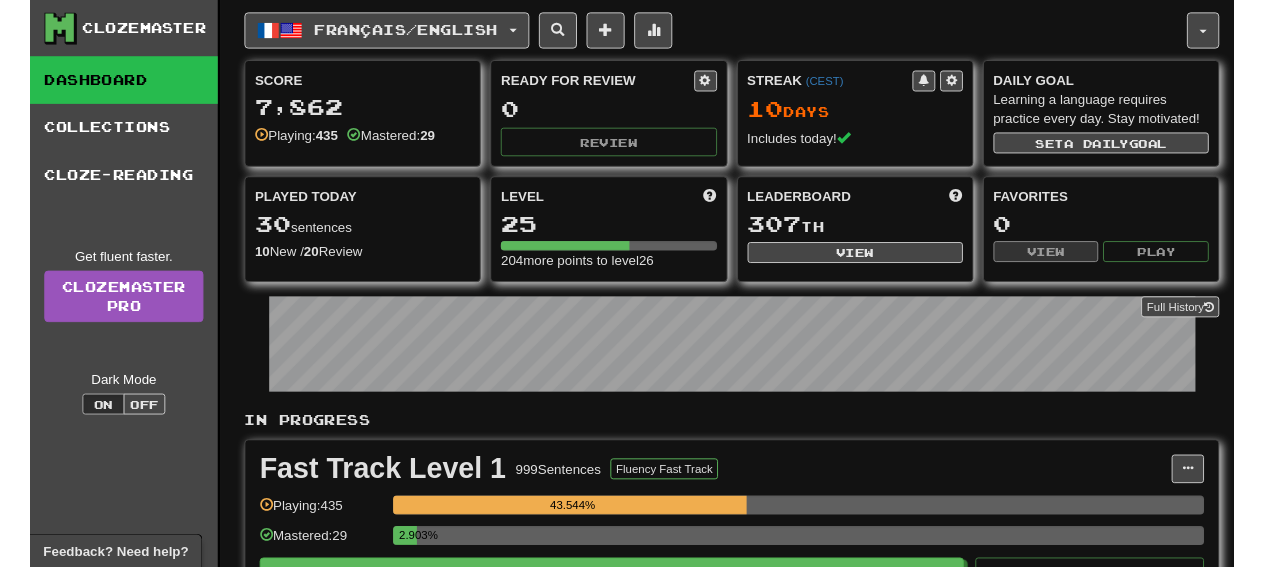 scroll, scrollTop: 0, scrollLeft: 0, axis: both 